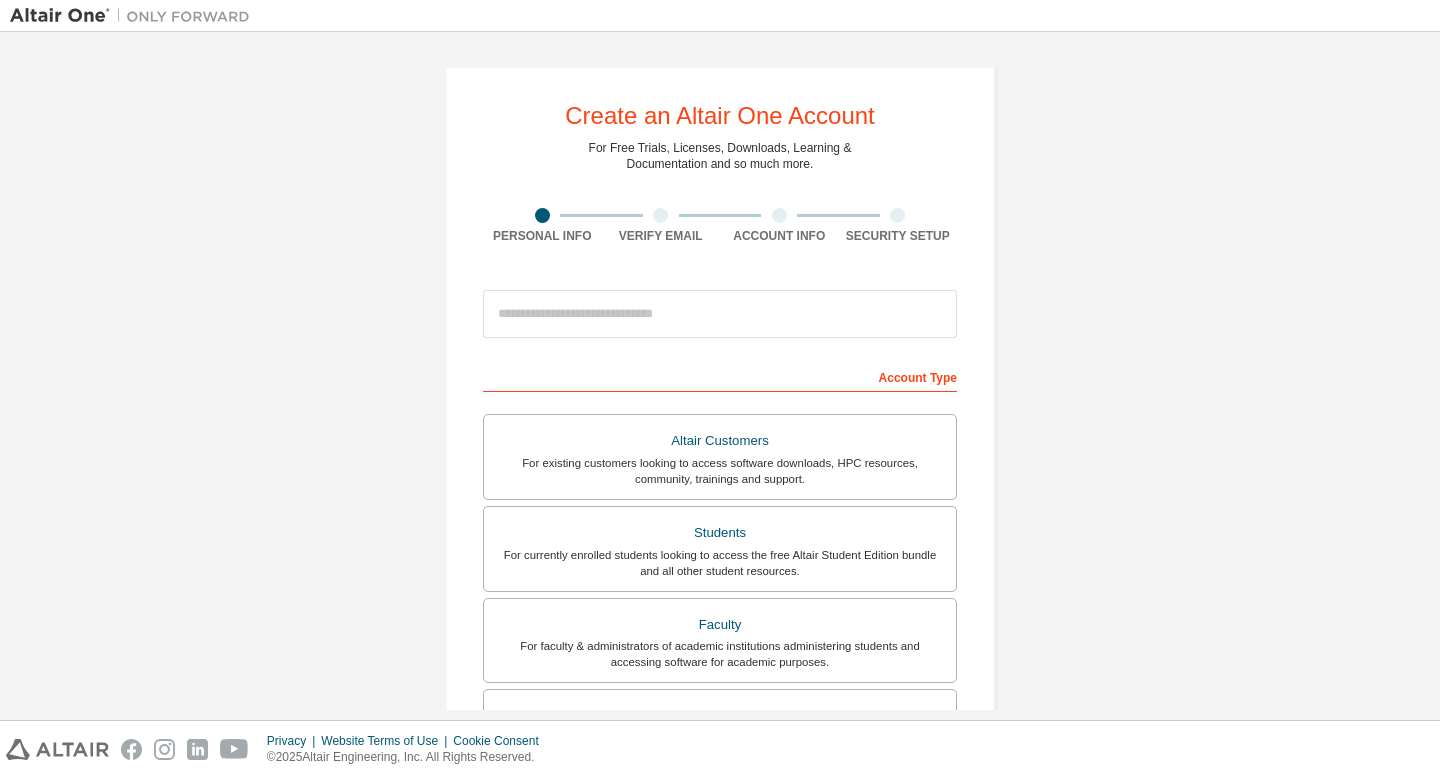 scroll, scrollTop: 0, scrollLeft: 0, axis: both 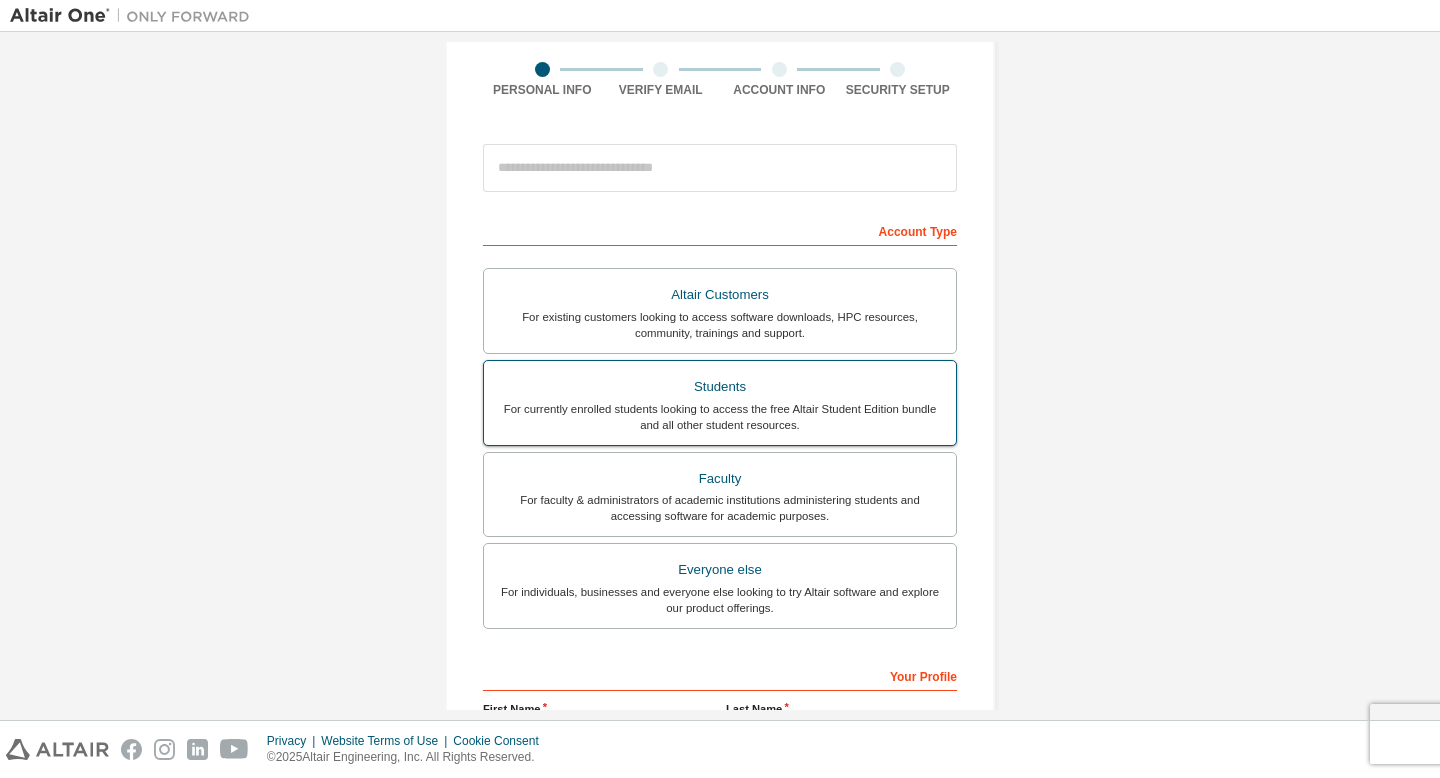 click on "For currently enrolled students looking to access the free Altair Student Edition bundle and all other student resources." at bounding box center (720, 417) 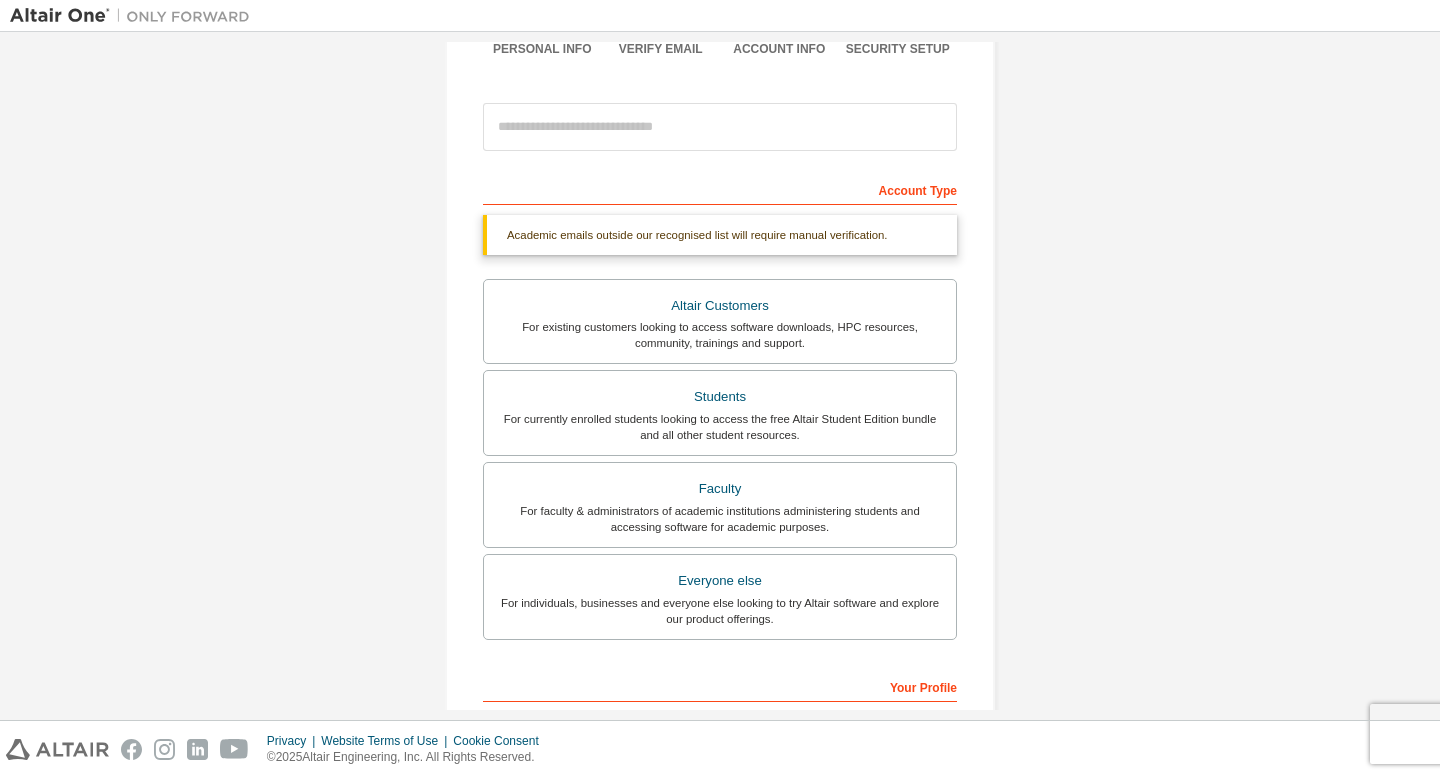 scroll, scrollTop: 163, scrollLeft: 0, axis: vertical 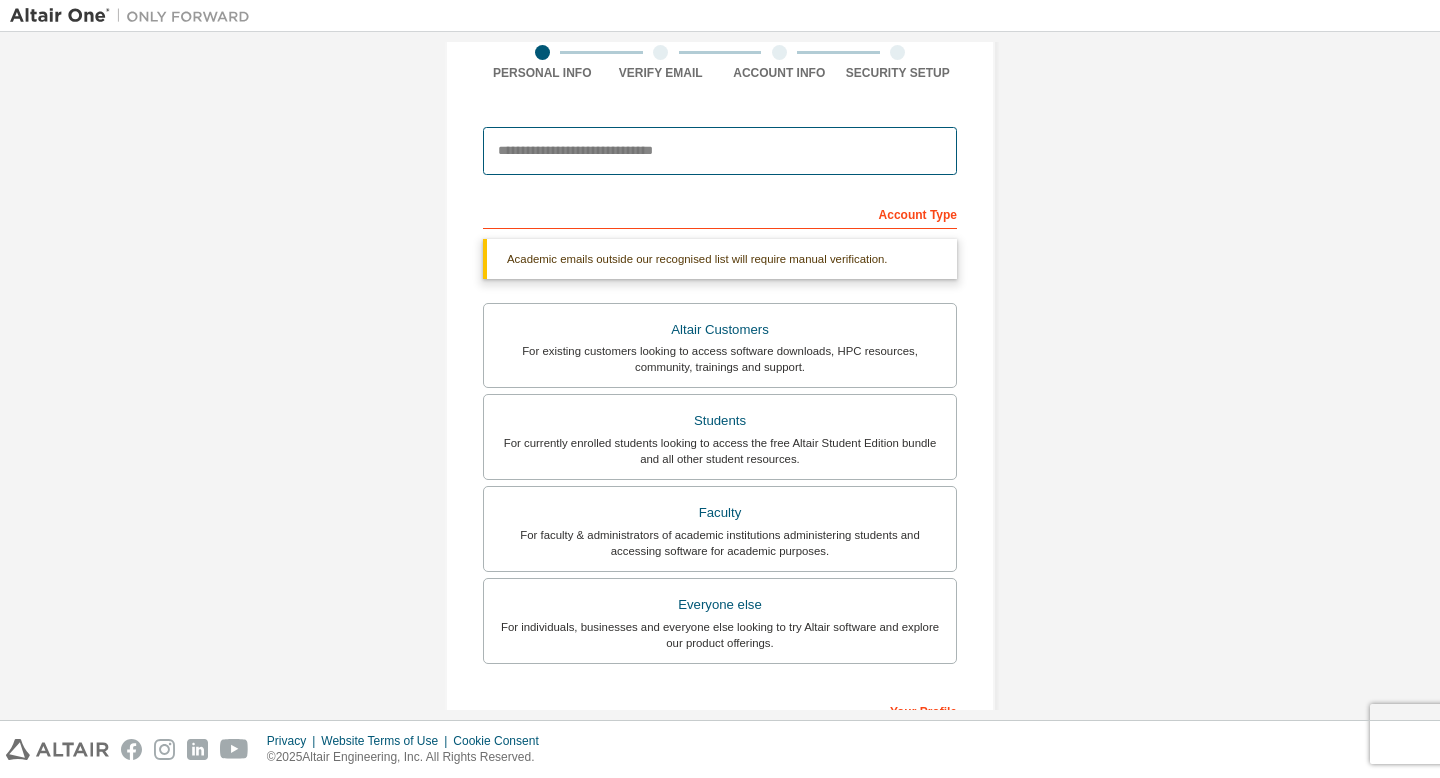 click at bounding box center [720, 151] 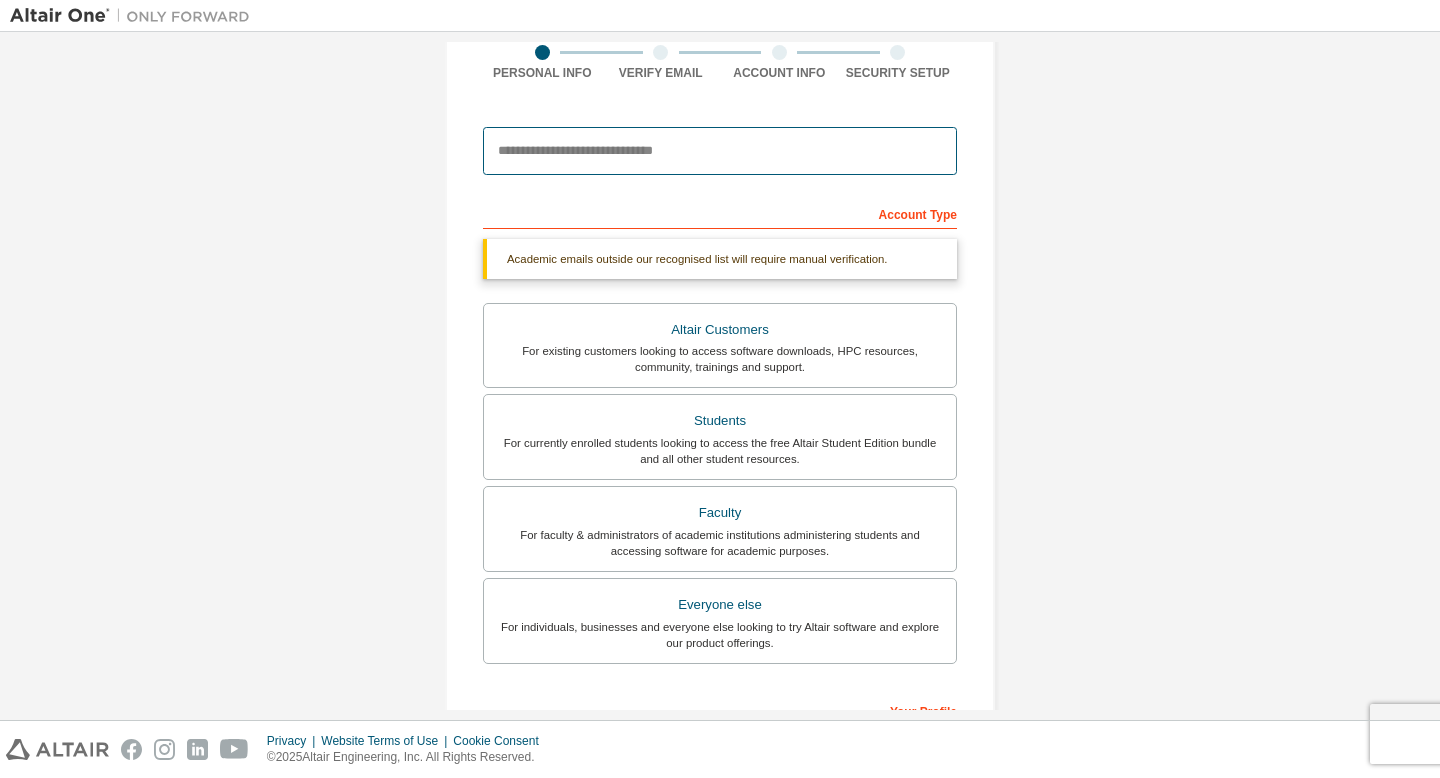 type on "**********" 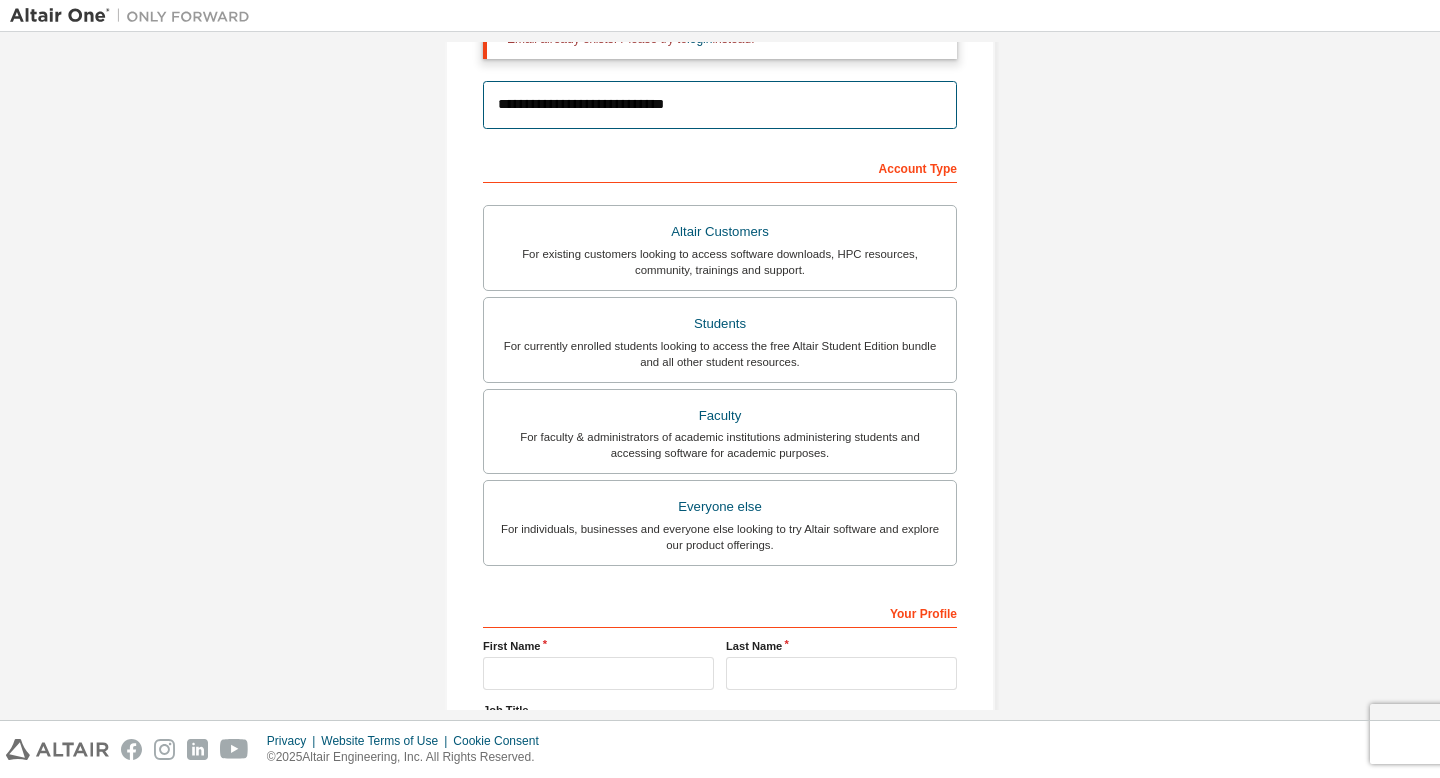 scroll, scrollTop: 177, scrollLeft: 0, axis: vertical 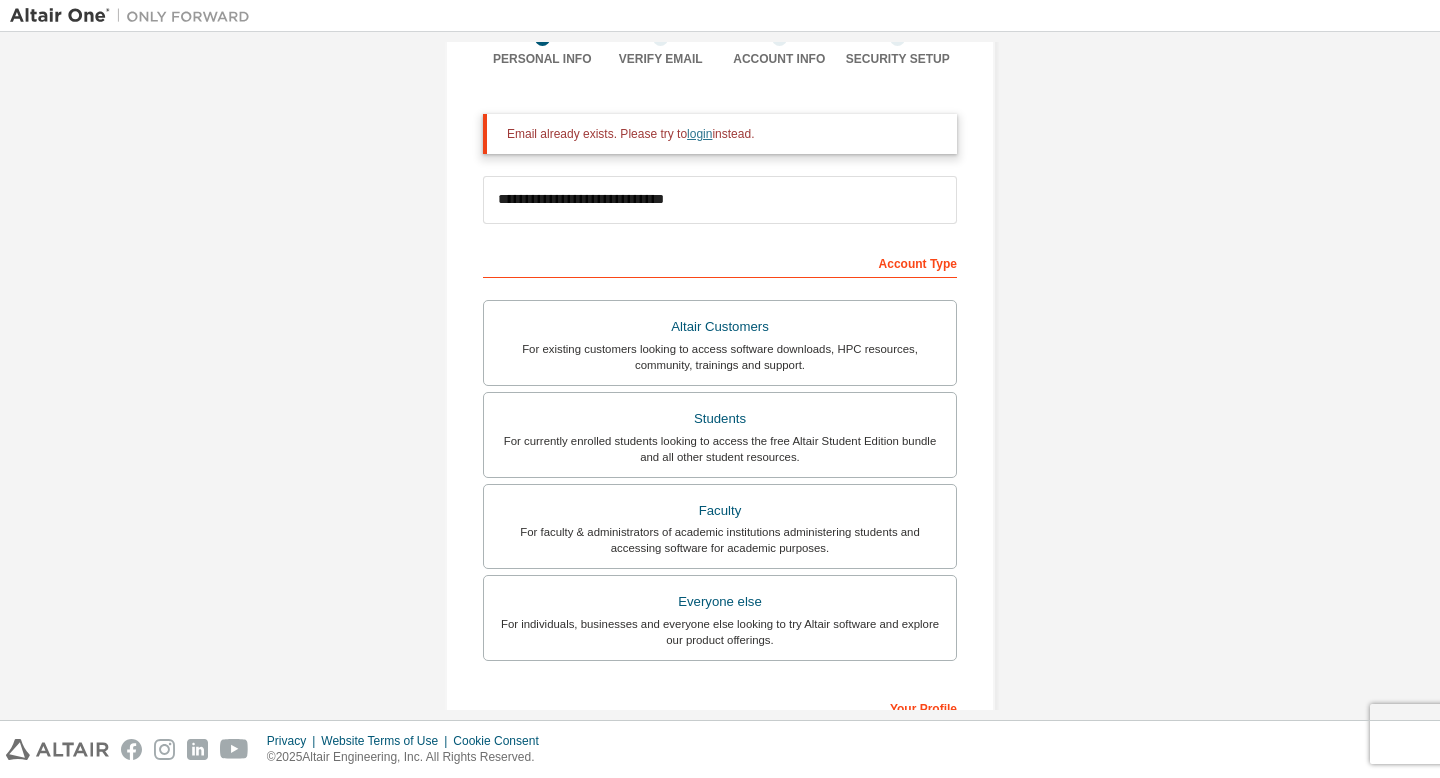 click on "login" at bounding box center (699, 134) 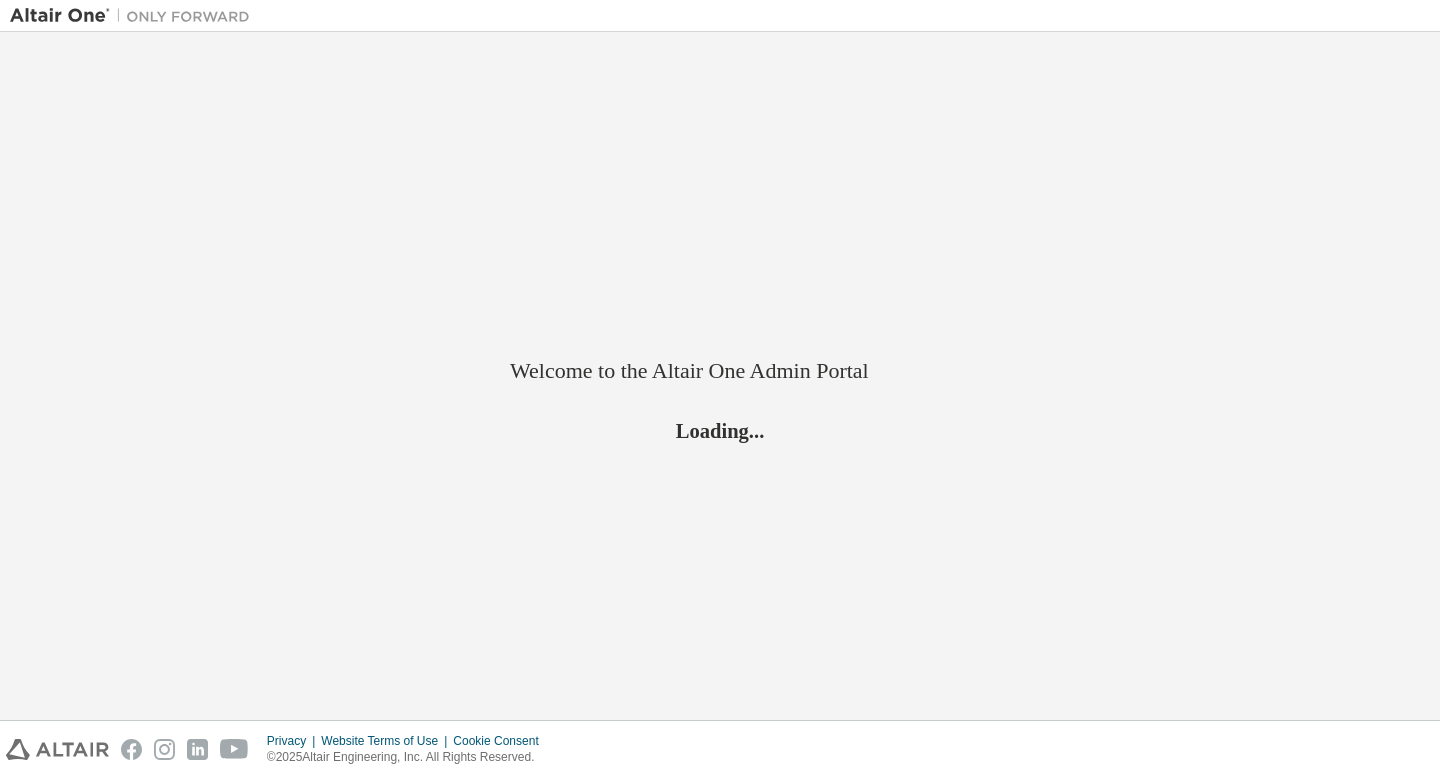 scroll, scrollTop: 0, scrollLeft: 0, axis: both 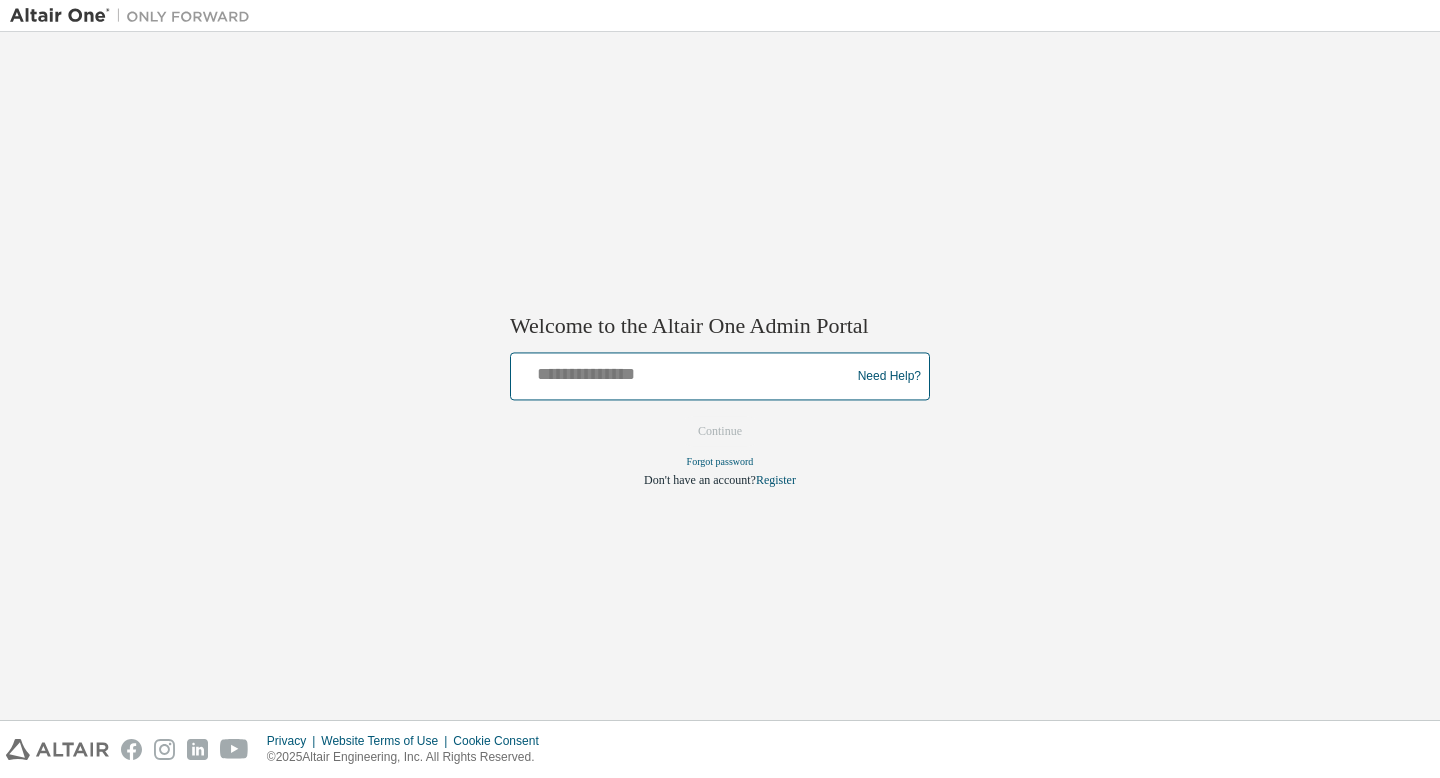 click at bounding box center [683, 372] 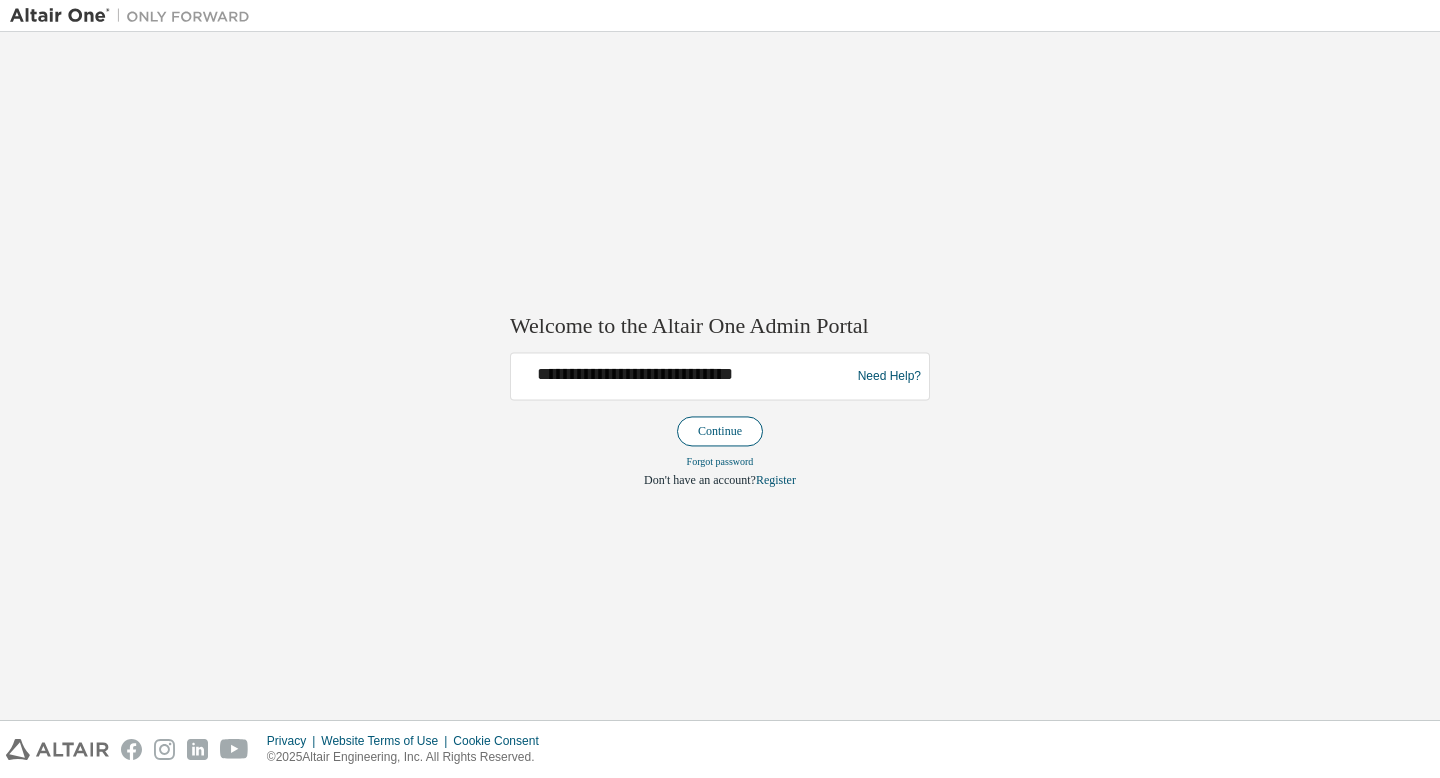 click on "Continue" at bounding box center (720, 432) 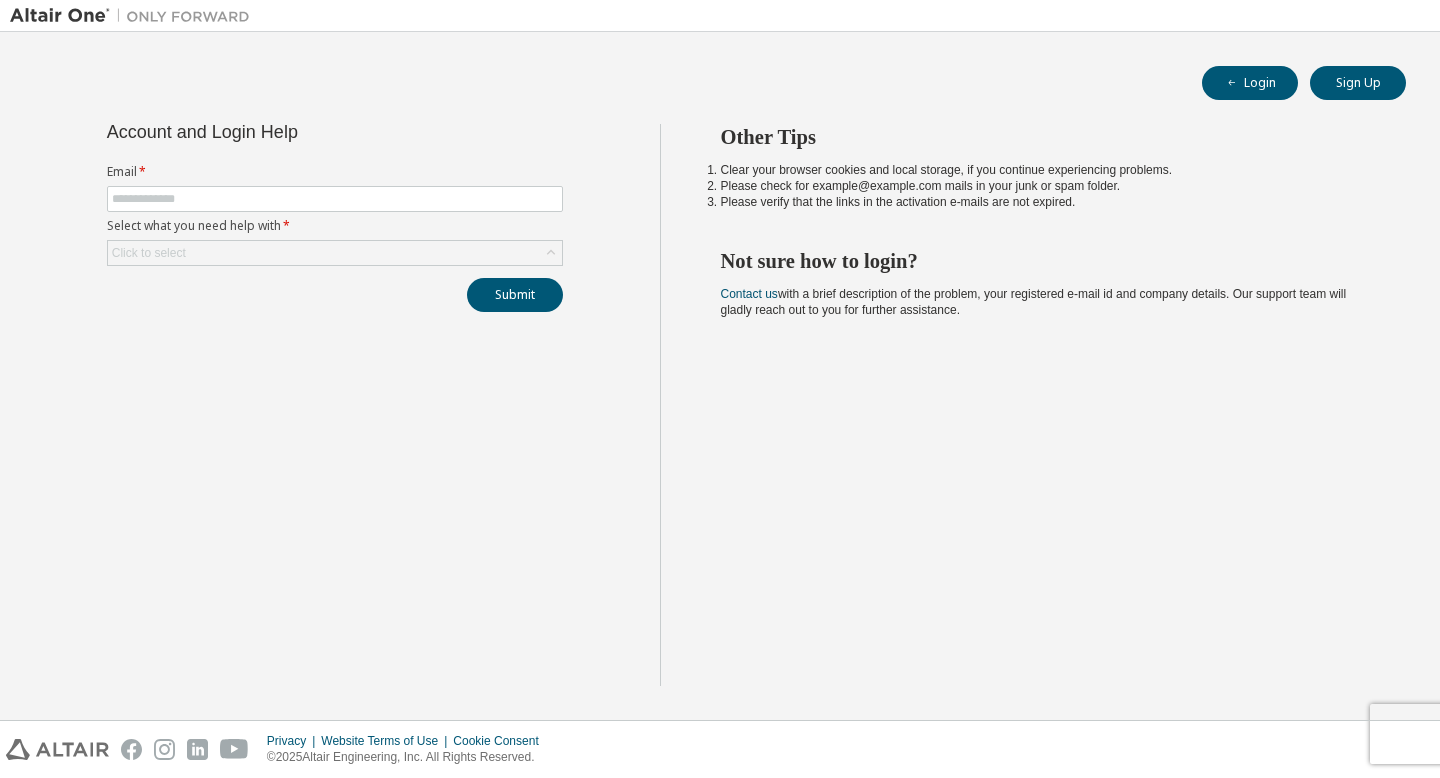 scroll, scrollTop: 0, scrollLeft: 0, axis: both 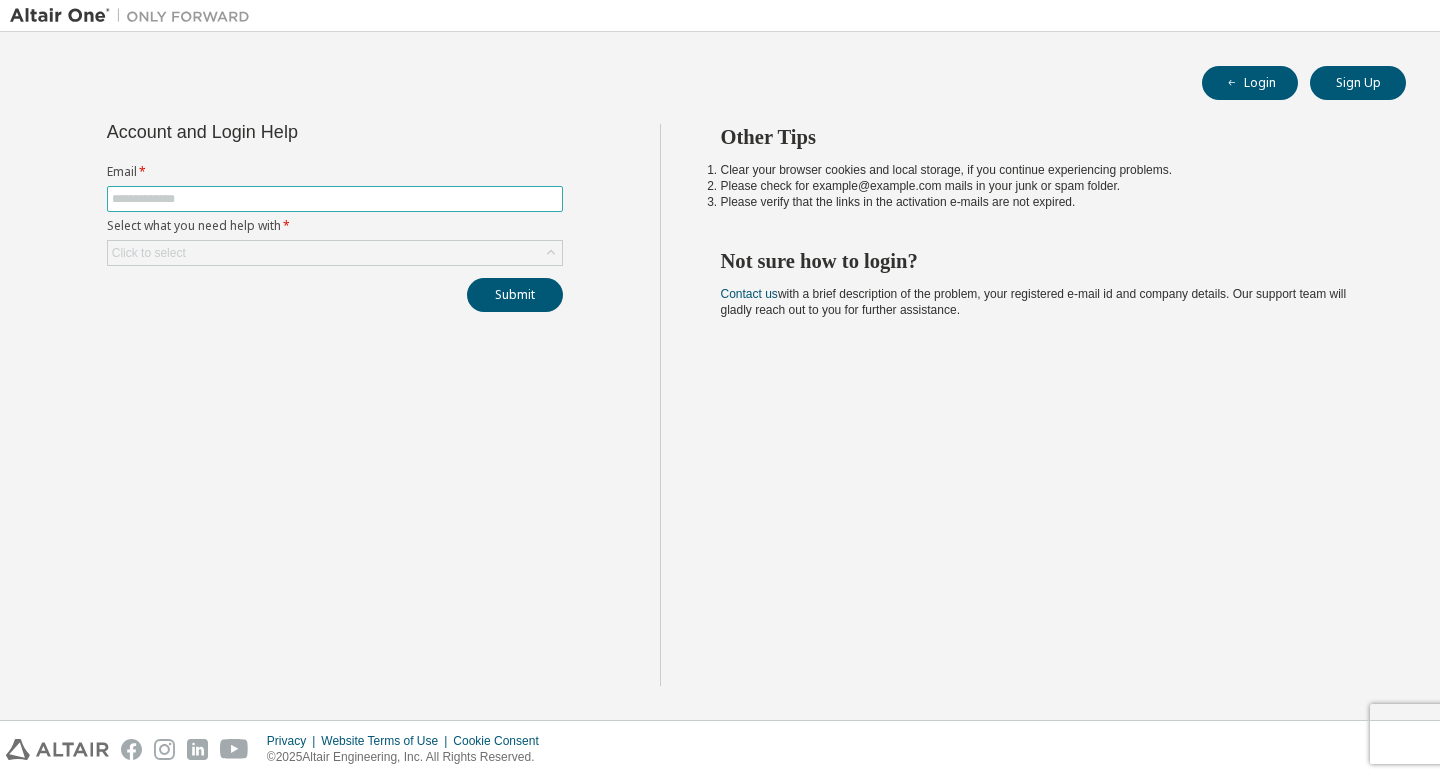 click at bounding box center (335, 199) 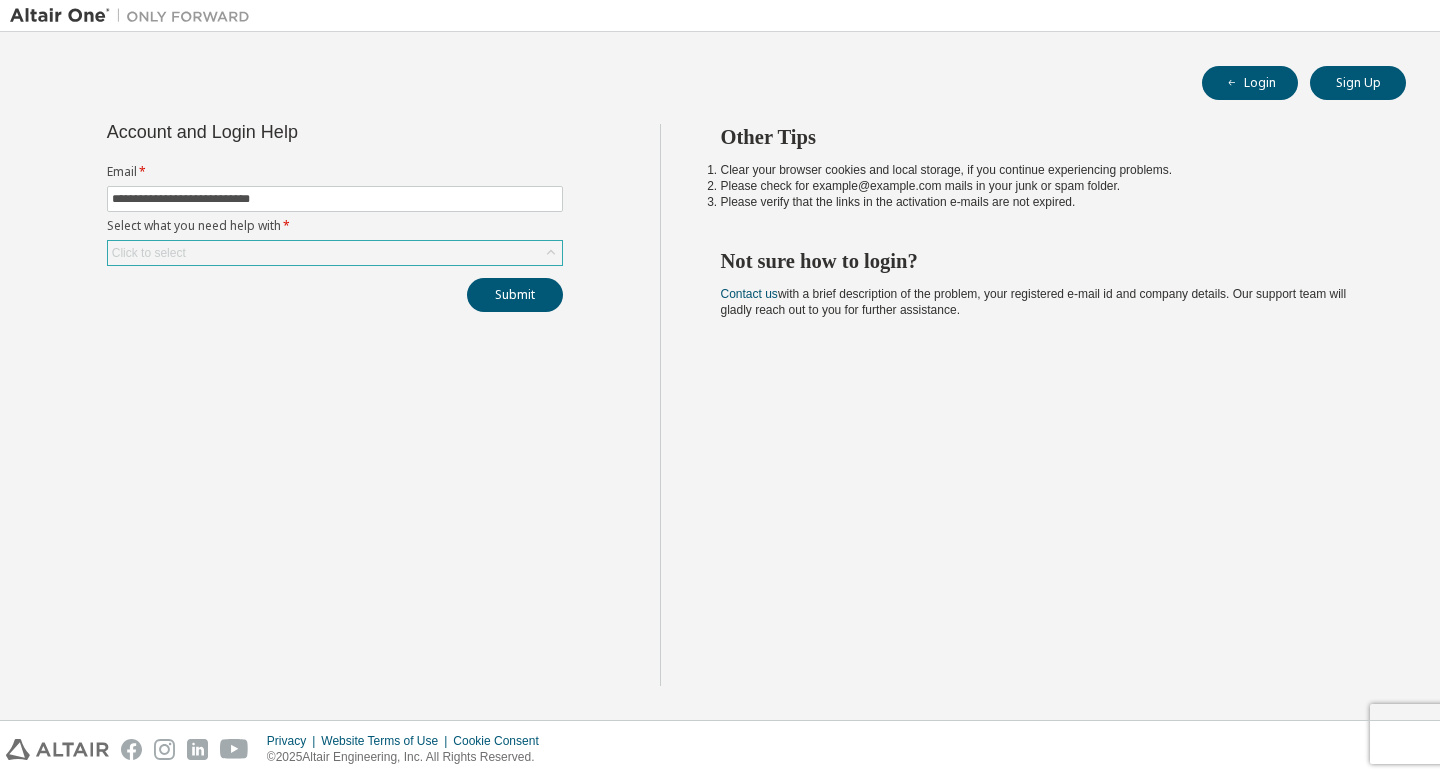 click on "Click to select" at bounding box center (335, 253) 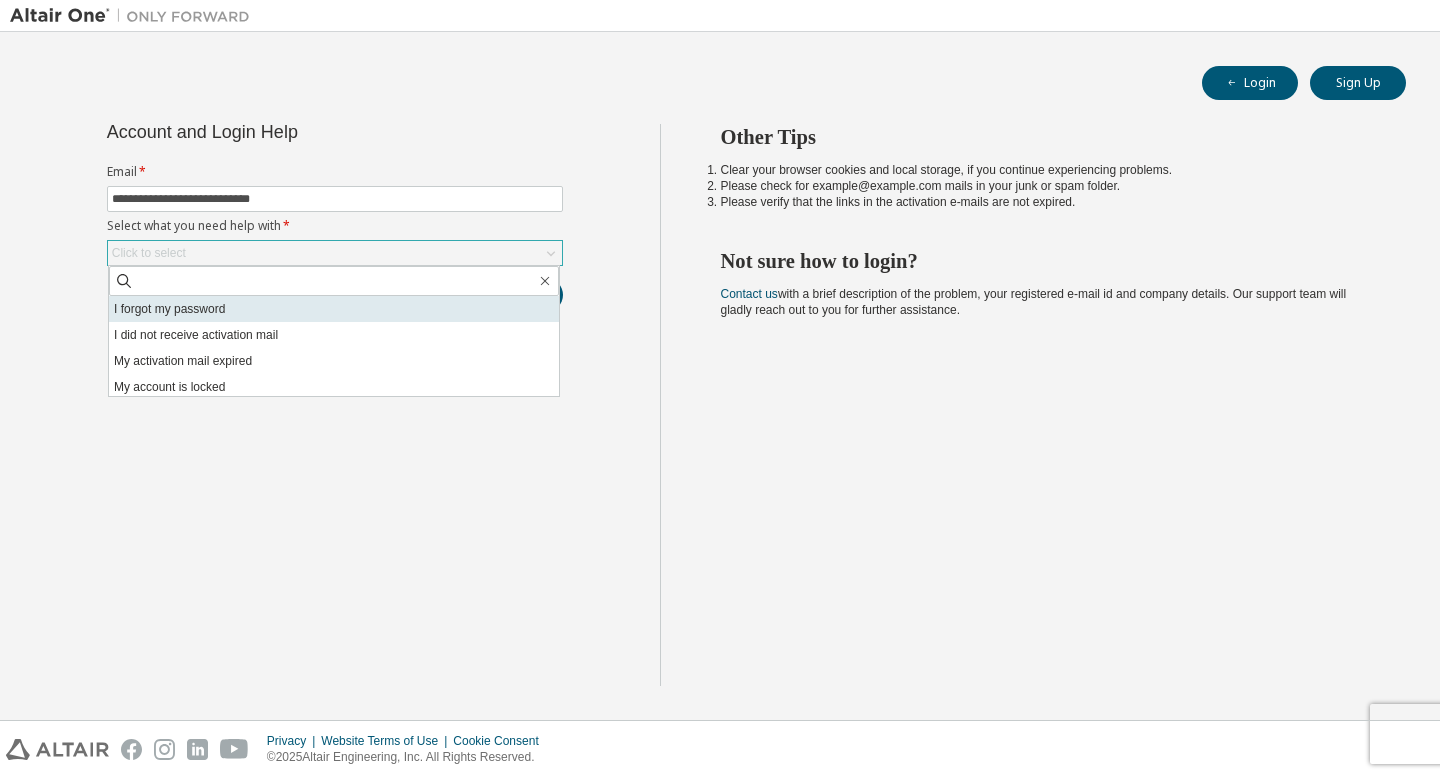 click on "I forgot my password" at bounding box center (334, 309) 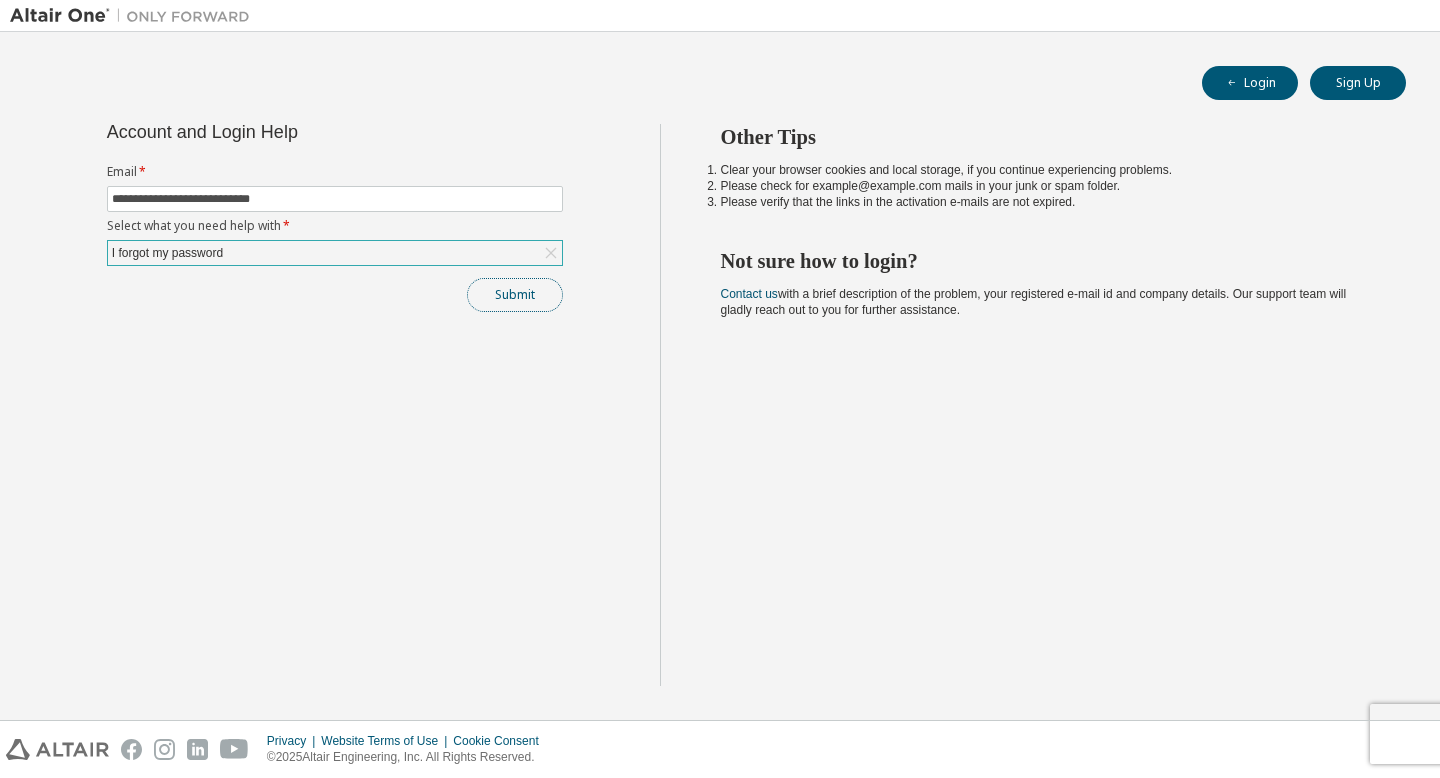 click on "Submit" at bounding box center (515, 295) 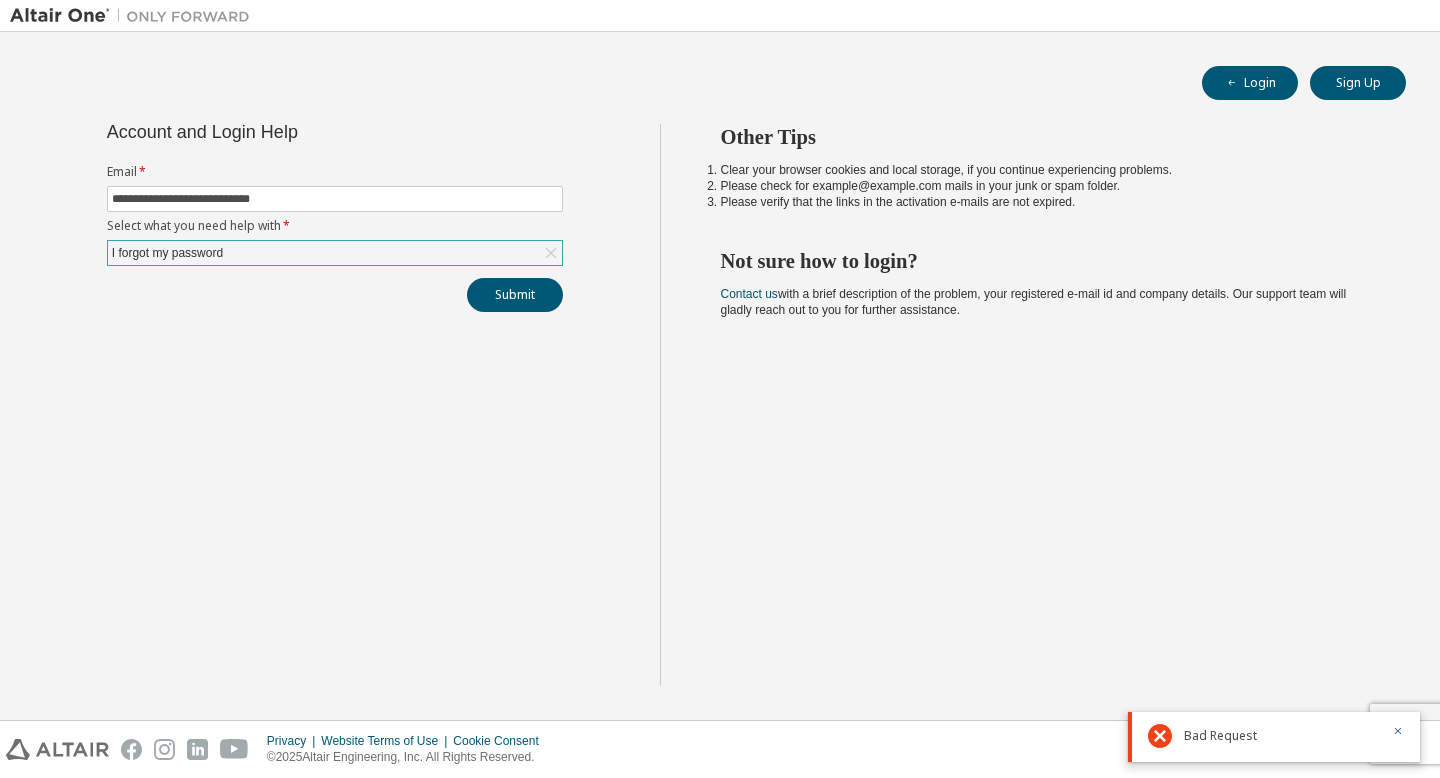 click on "**********" at bounding box center [335, 405] 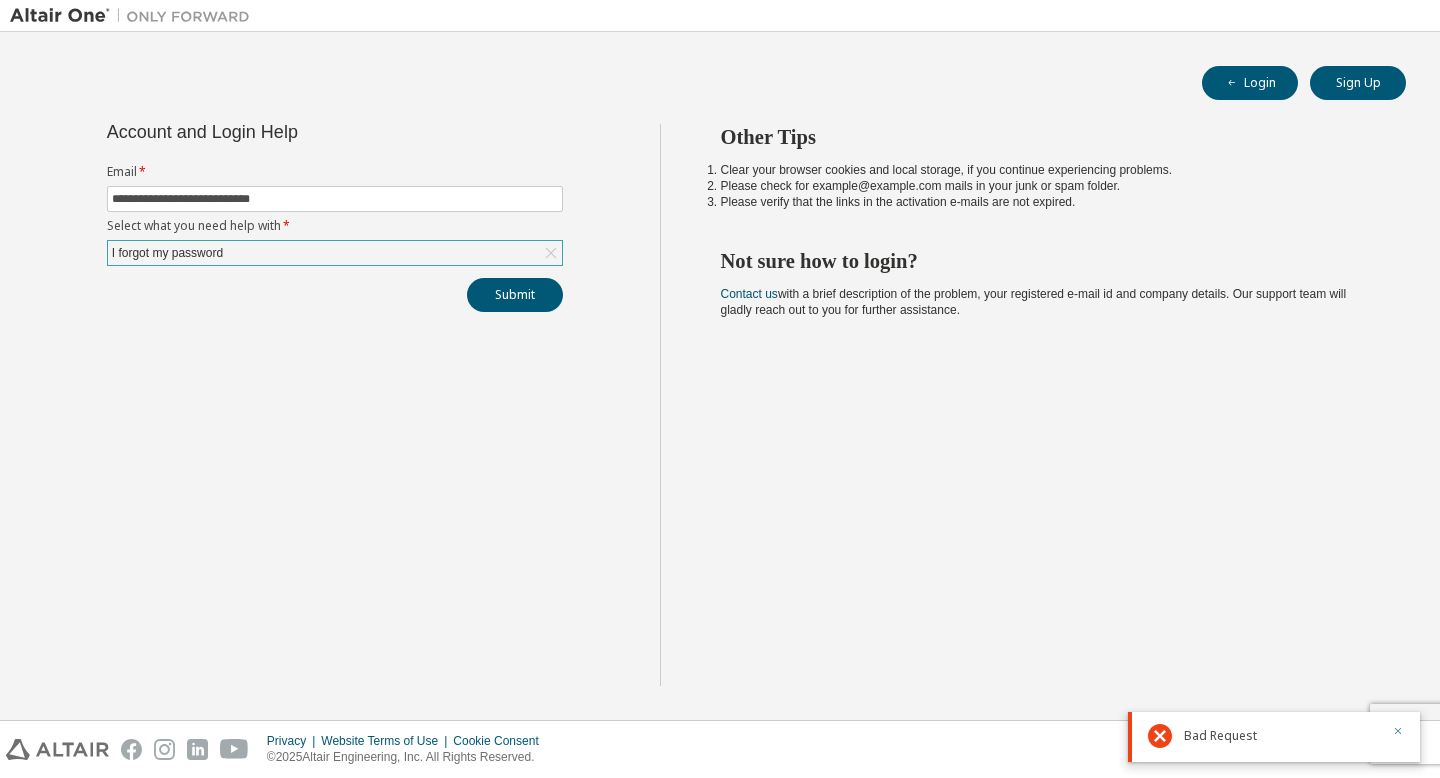 click 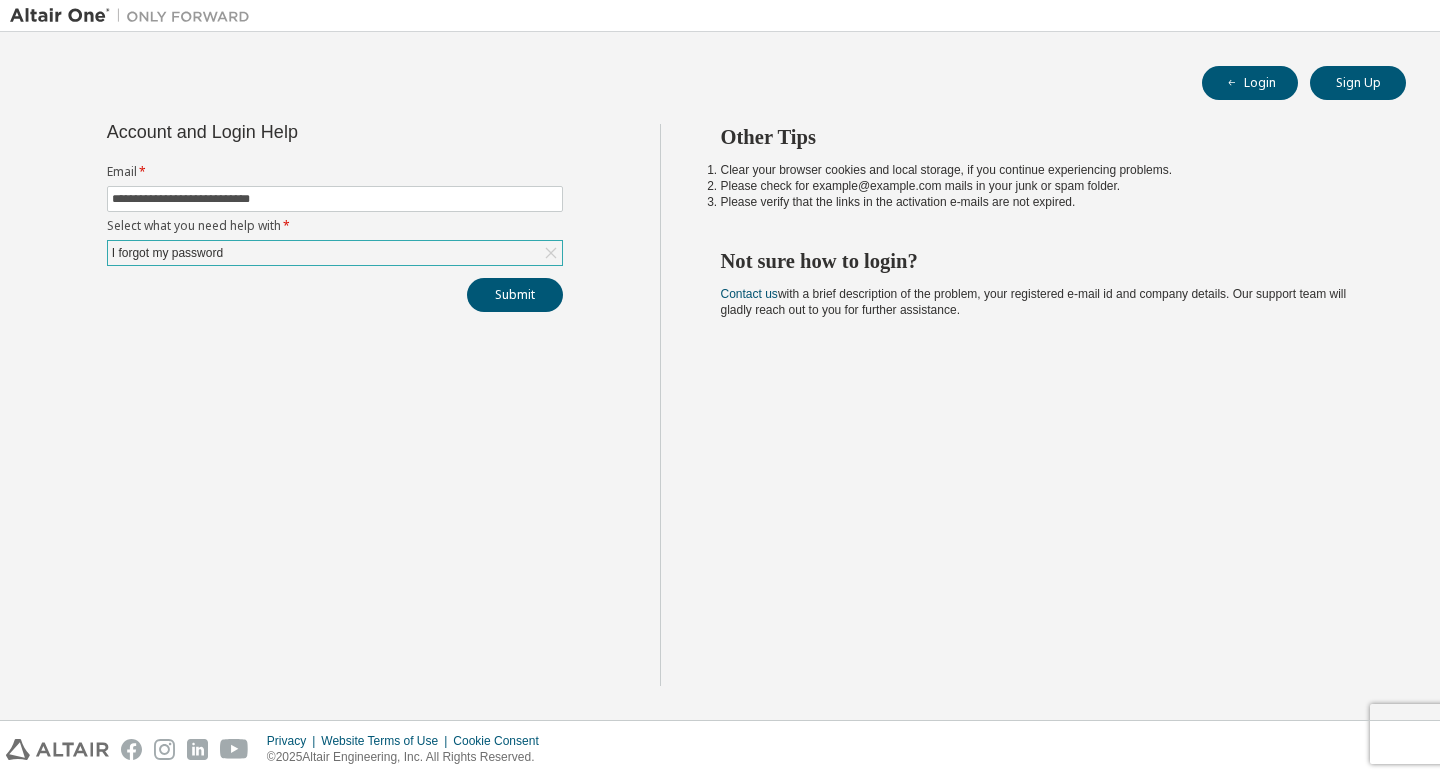 click on "Privacy Website Terms of Use Cookie Consent ©  2025  Altair Engineering, Inc. All Rights Reserved." at bounding box center (720, 749) 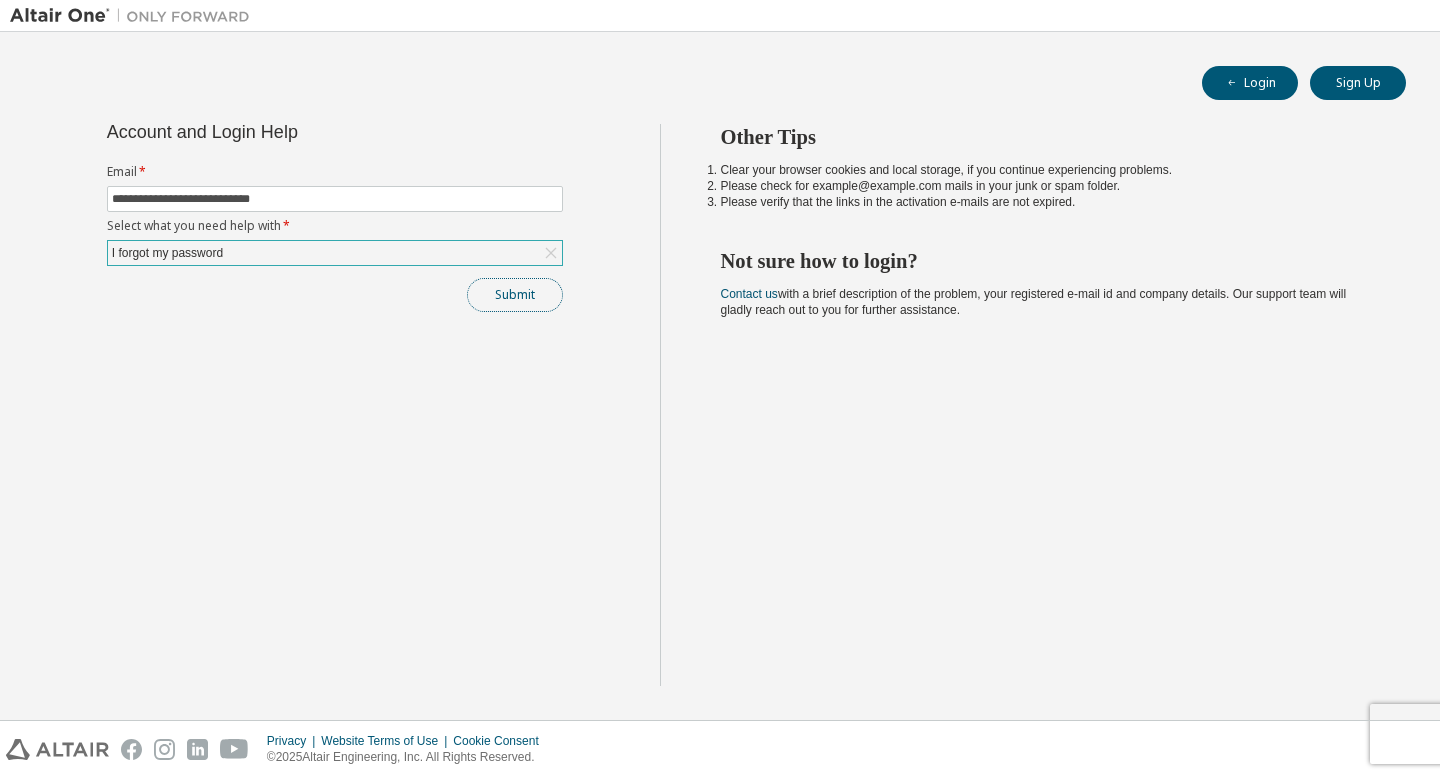 click on "Submit" at bounding box center [515, 295] 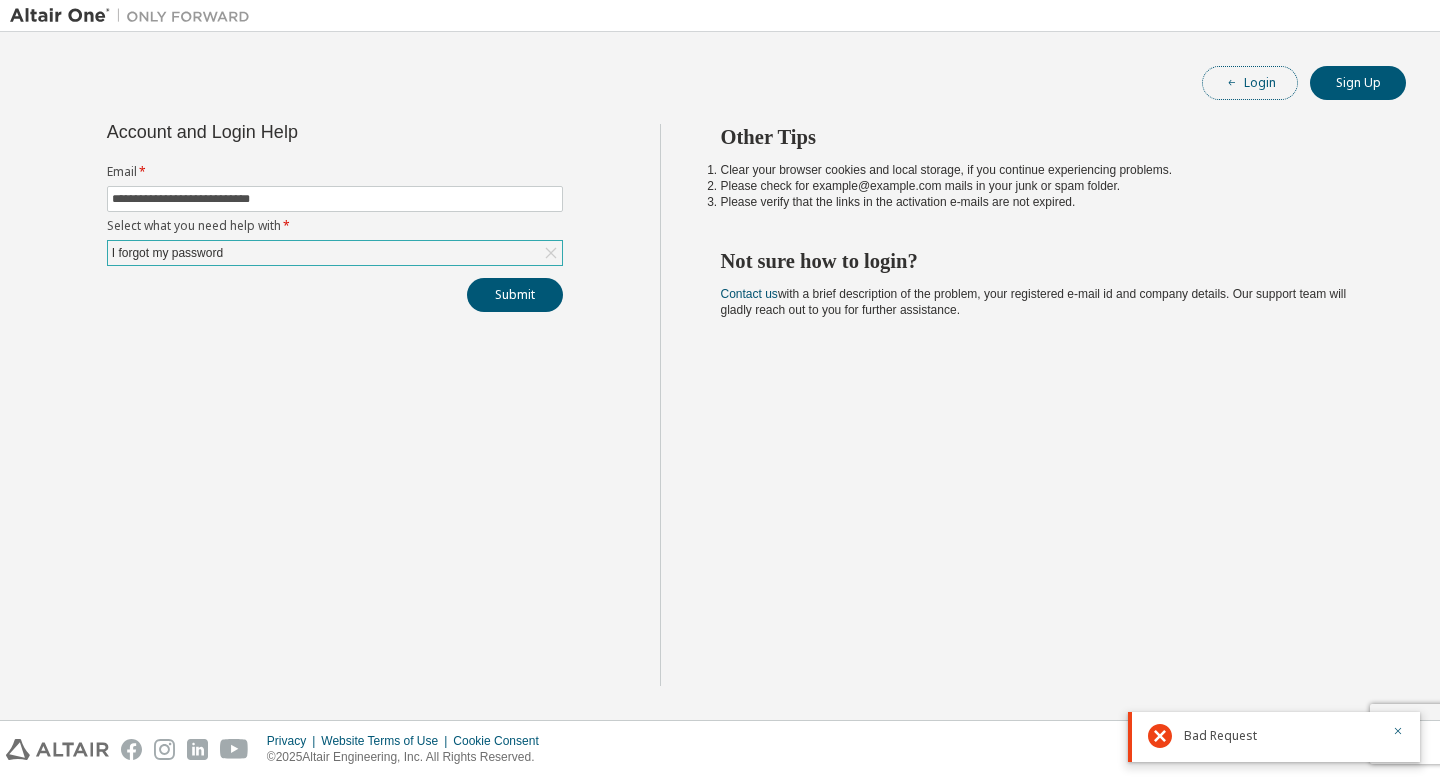 click on "Login" at bounding box center (1250, 83) 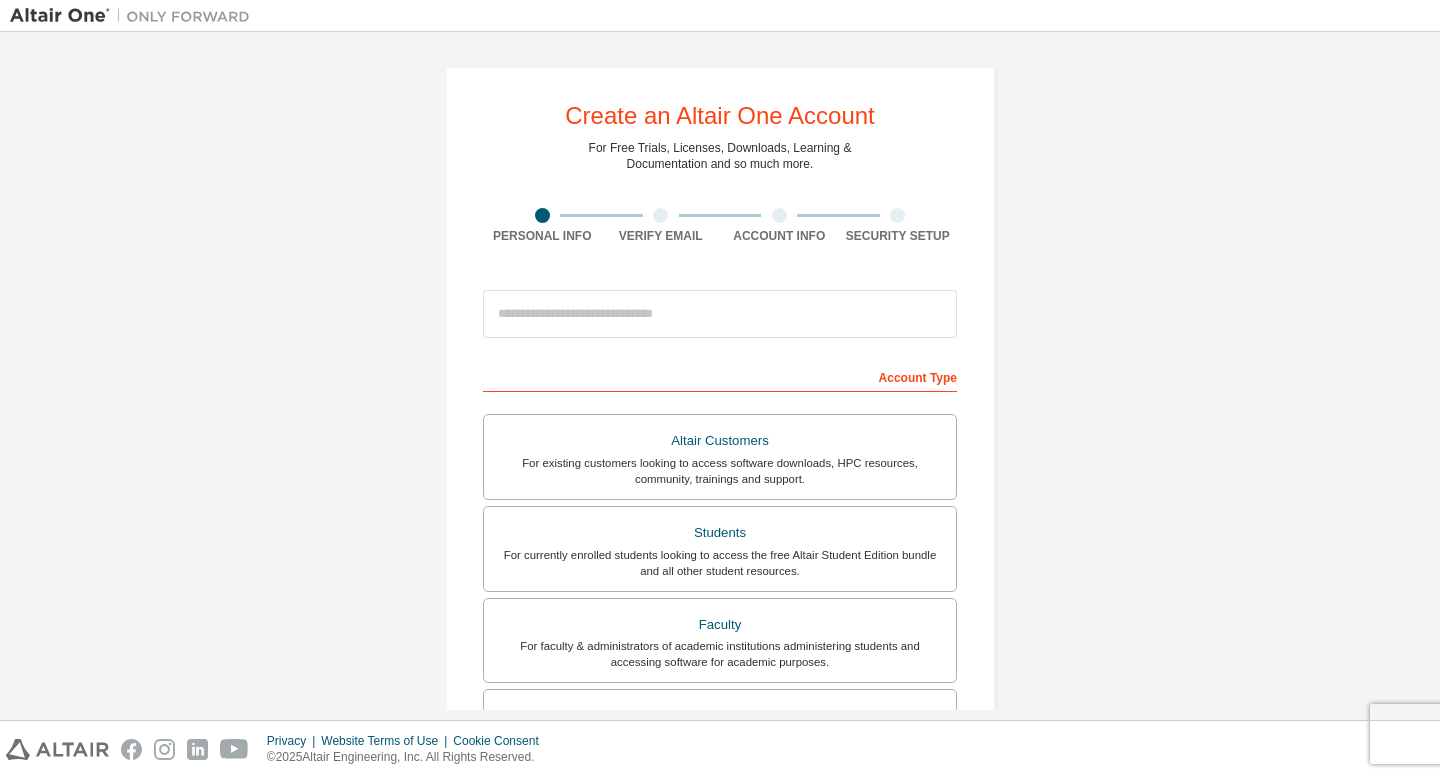 scroll, scrollTop: 0, scrollLeft: 0, axis: both 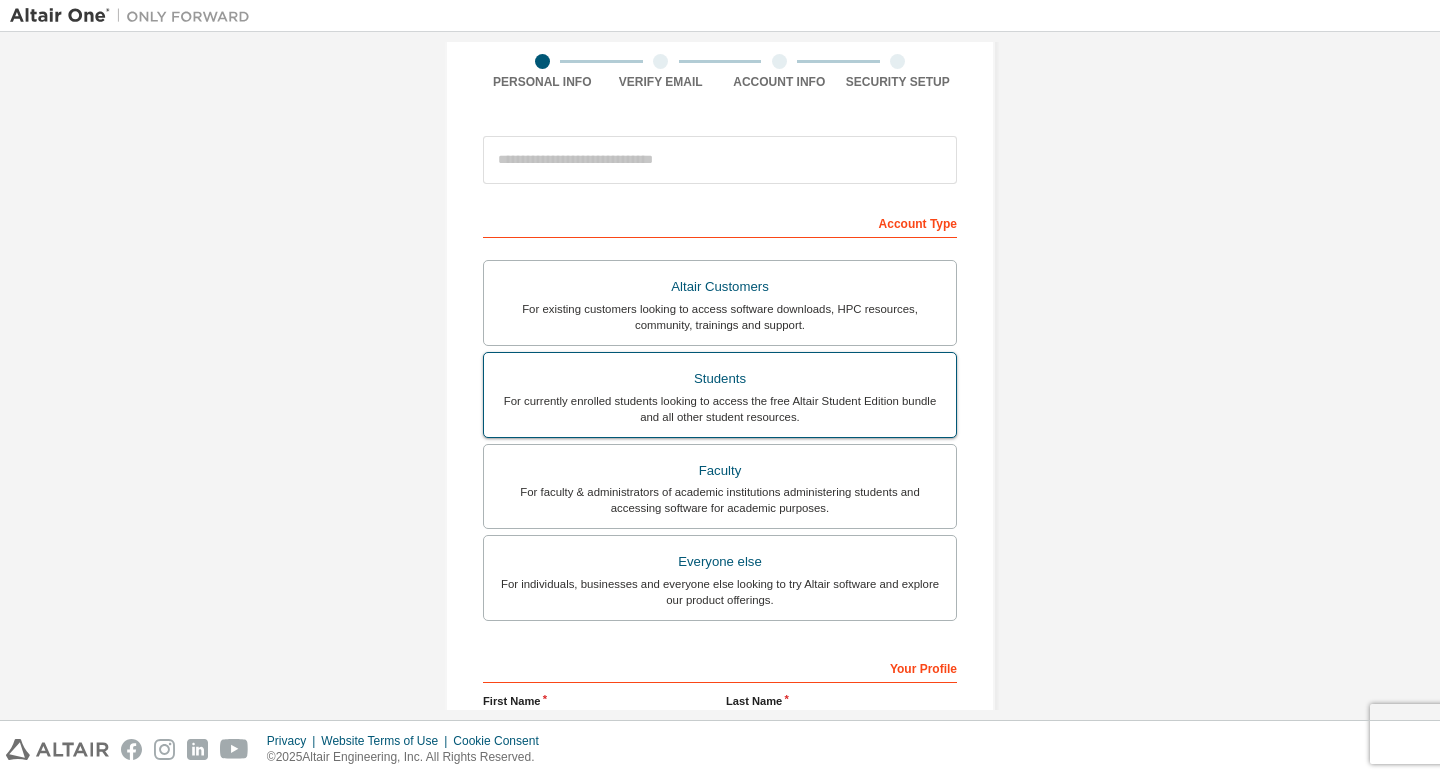 click on "For currently enrolled students looking to access the free Altair Student Edition bundle and all other student resources." at bounding box center (720, 409) 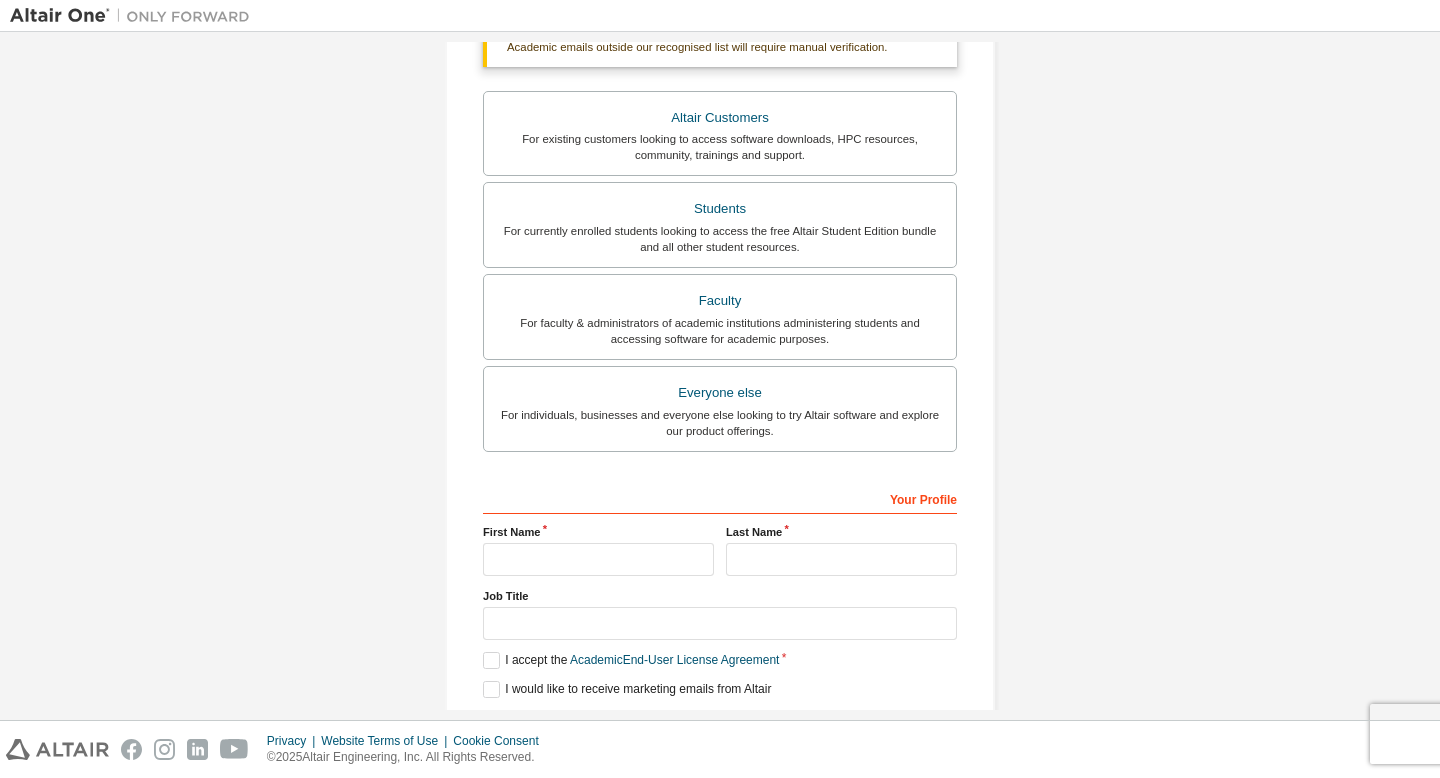 scroll, scrollTop: 385, scrollLeft: 0, axis: vertical 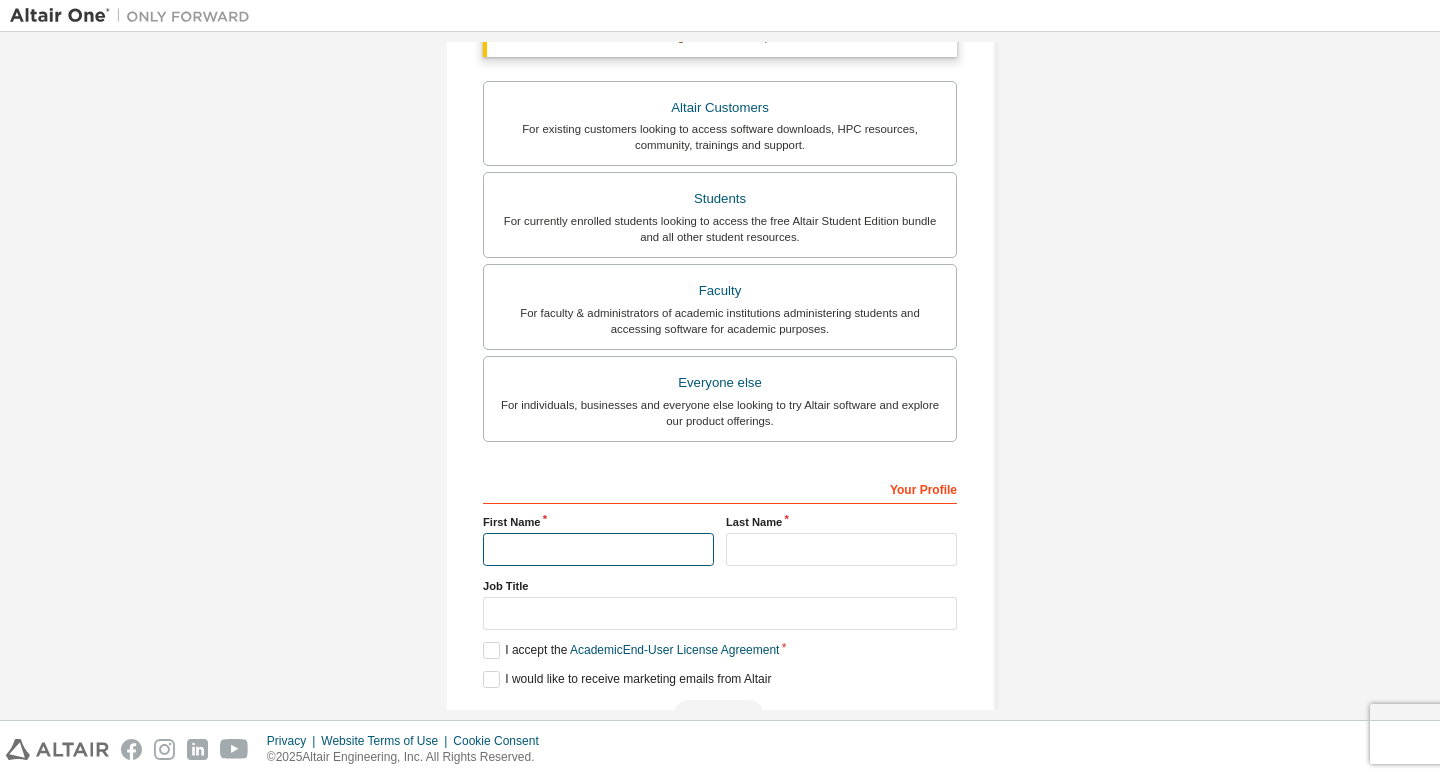 click at bounding box center [598, 549] 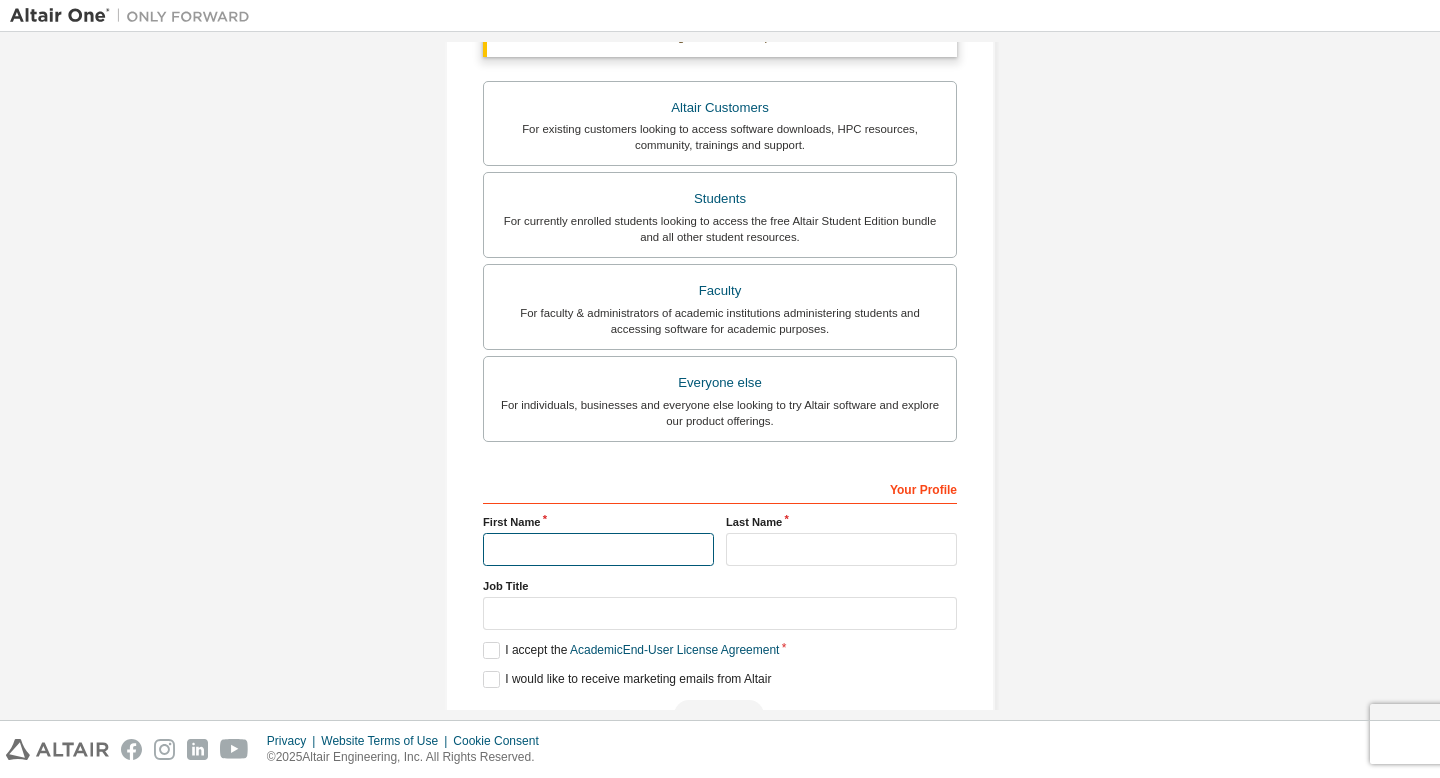type on "****" 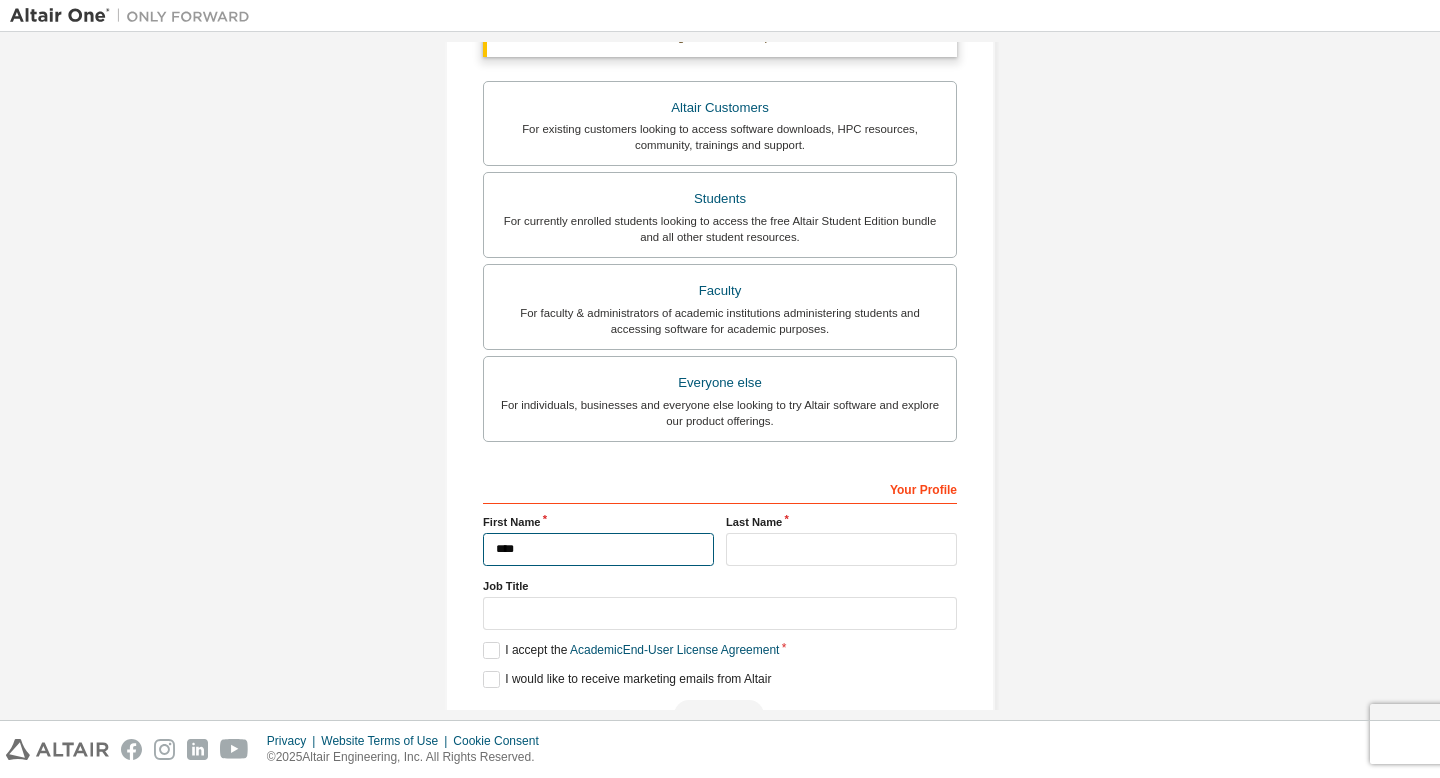 type on "******" 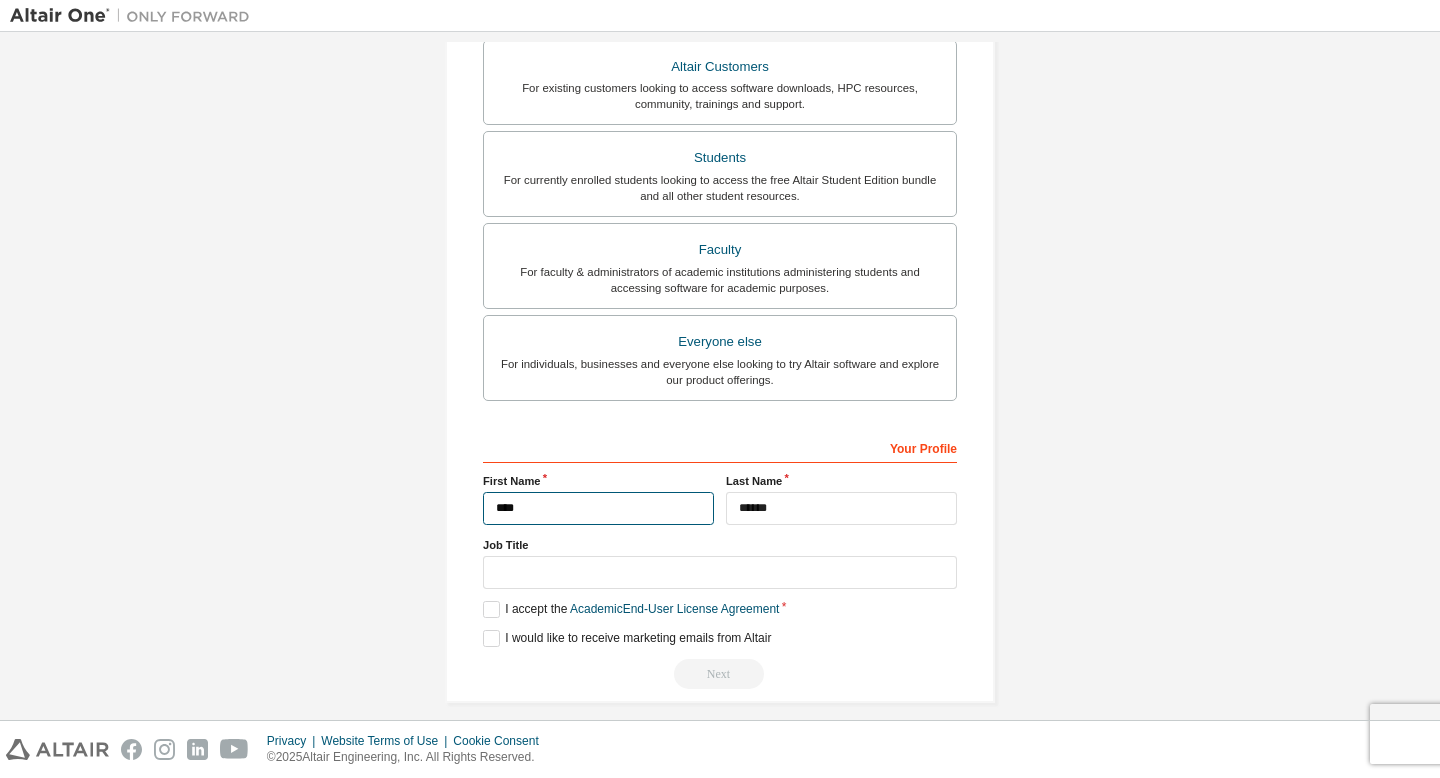 scroll, scrollTop: 443, scrollLeft: 0, axis: vertical 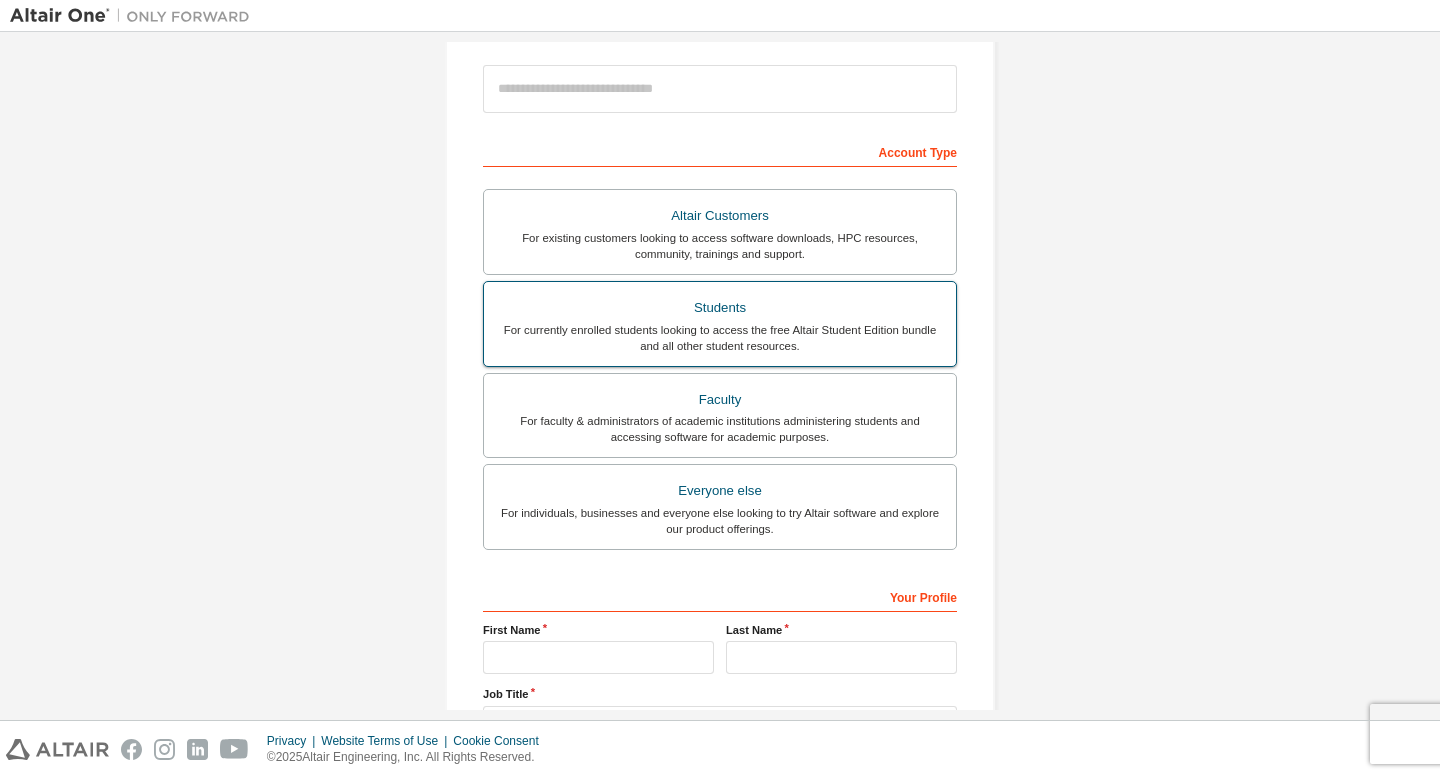 click on "For currently enrolled students looking to access the free Altair Student Edition bundle and all other student resources." at bounding box center (720, 338) 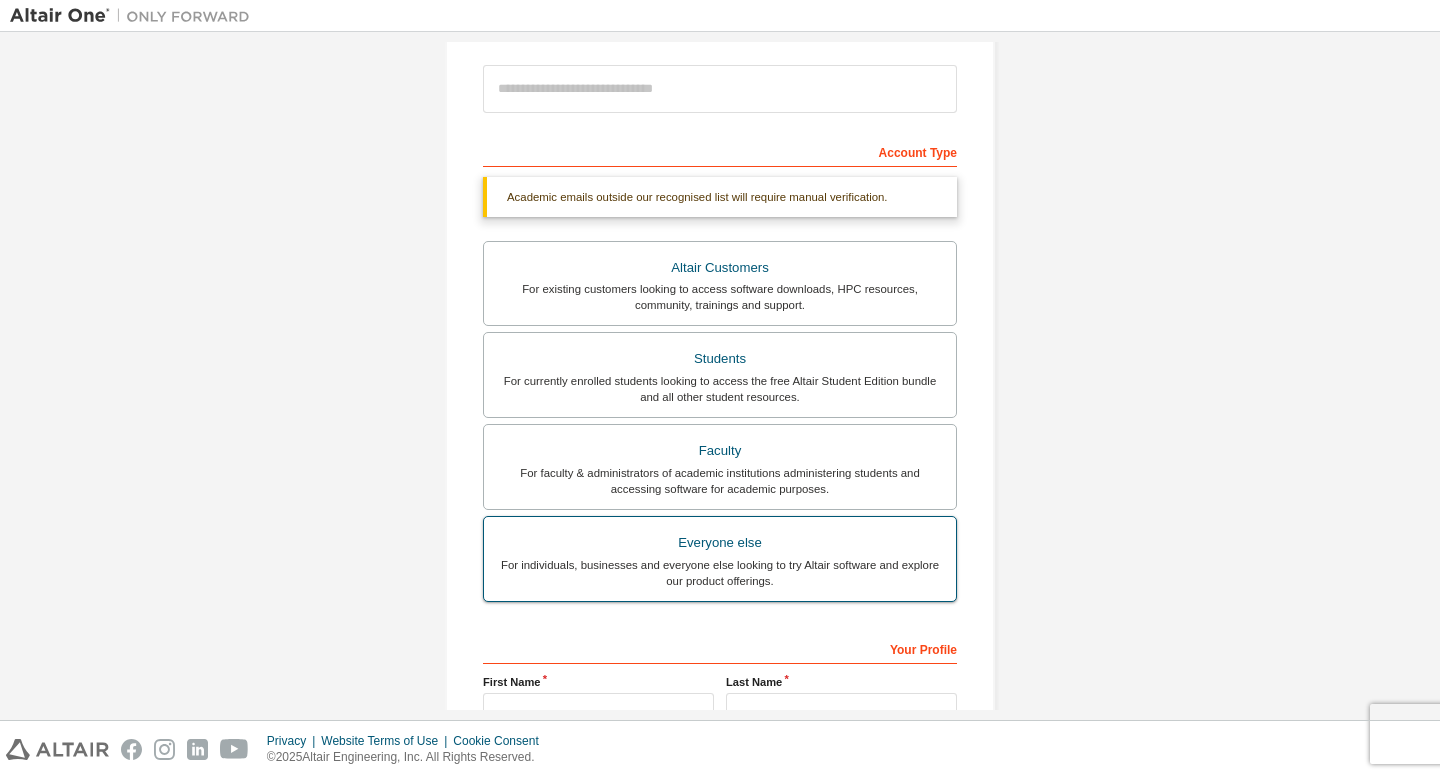 scroll, scrollTop: 443, scrollLeft: 0, axis: vertical 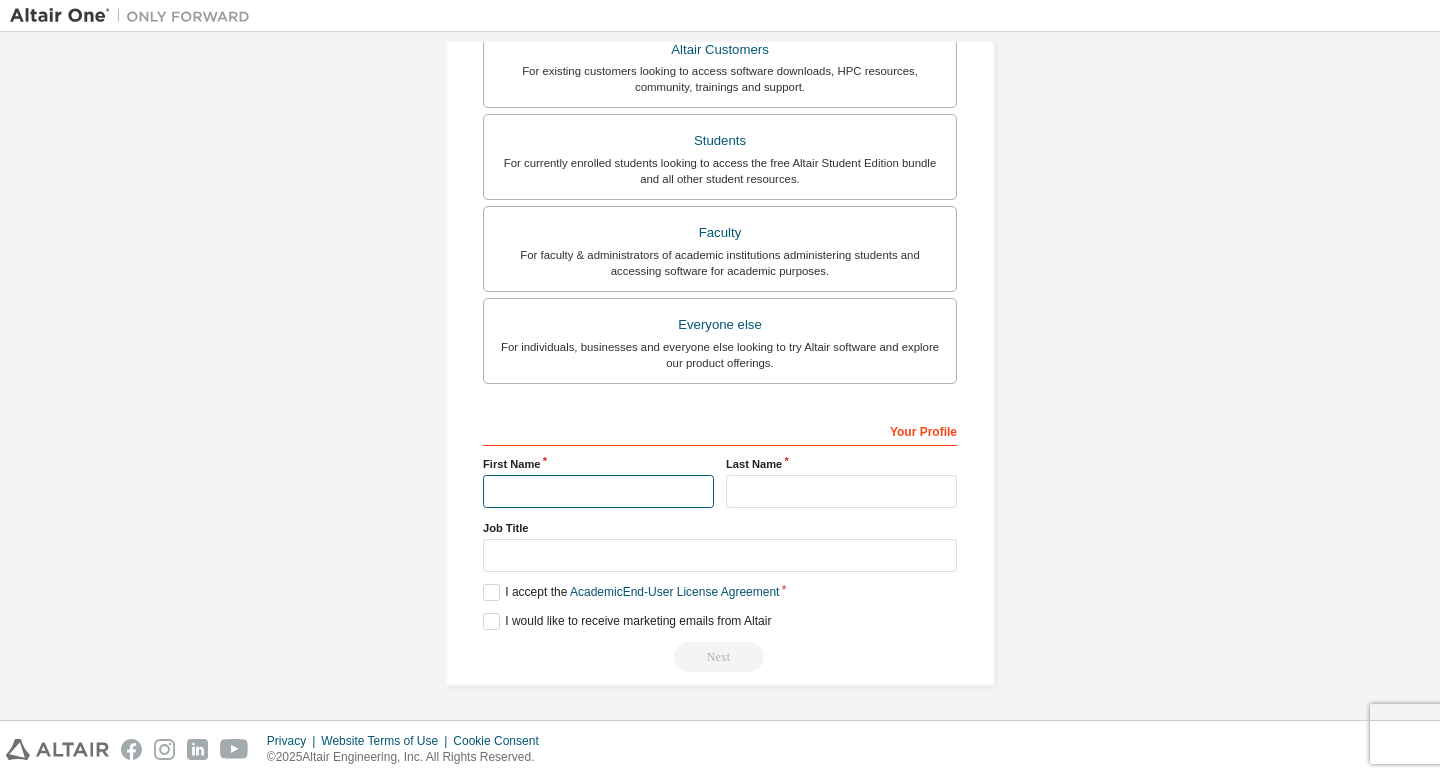 click at bounding box center [598, 491] 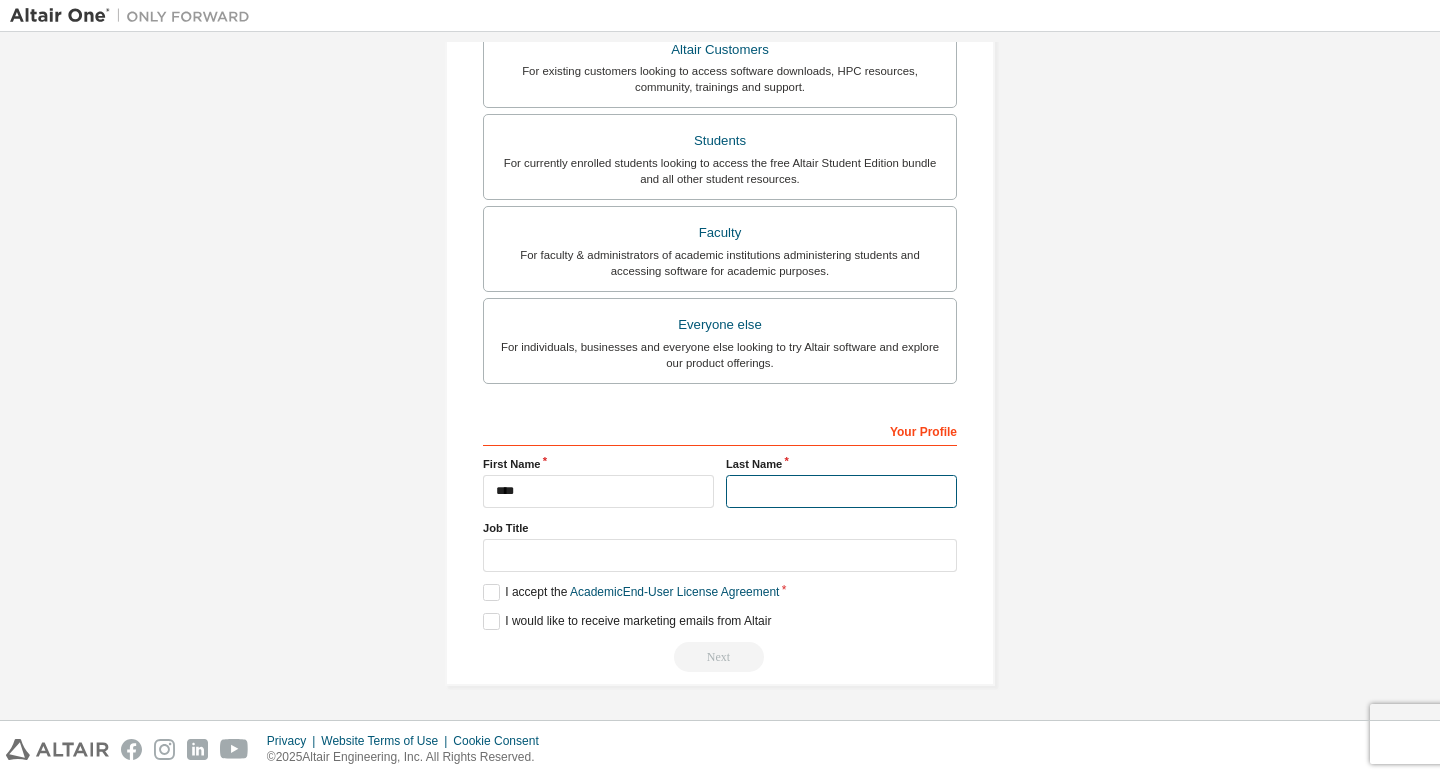 type on "******" 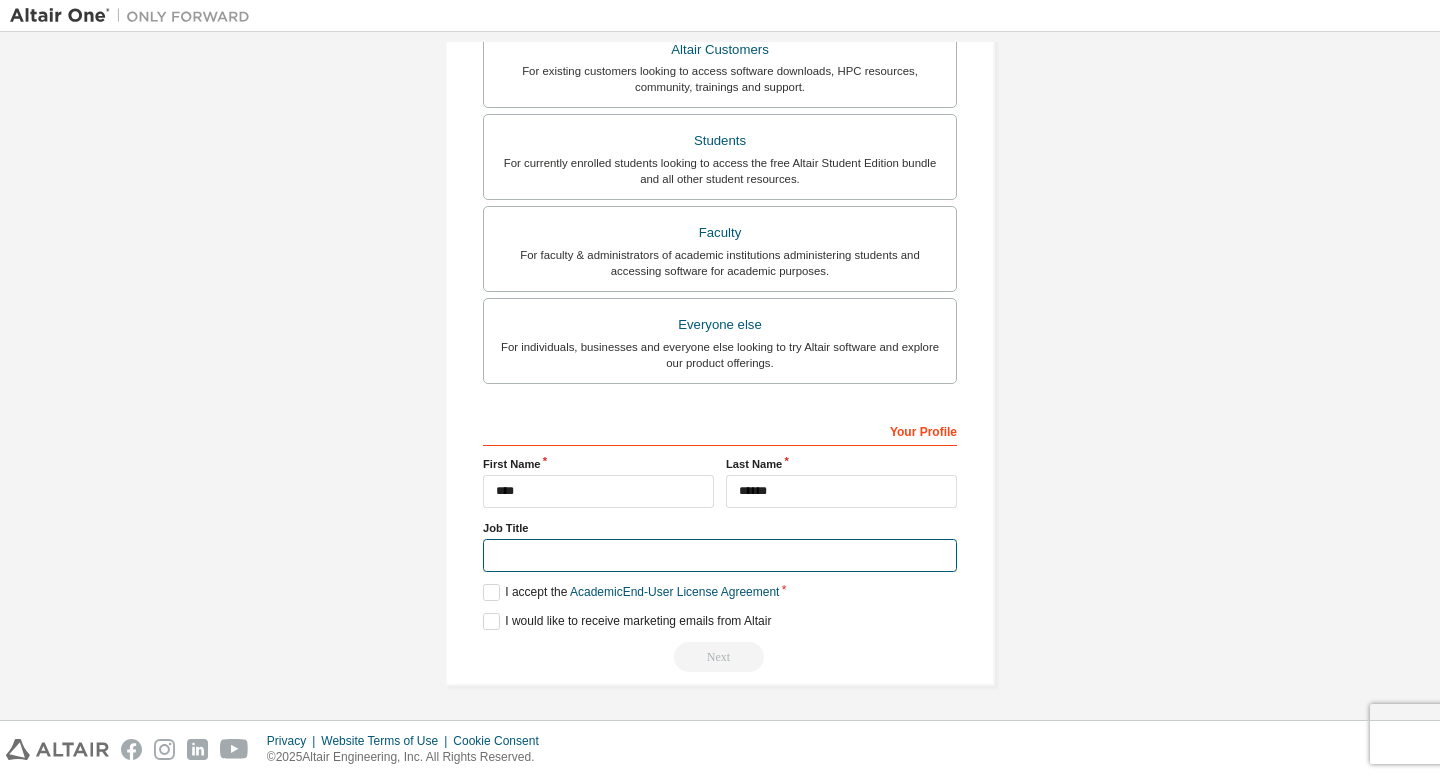 click at bounding box center (720, 555) 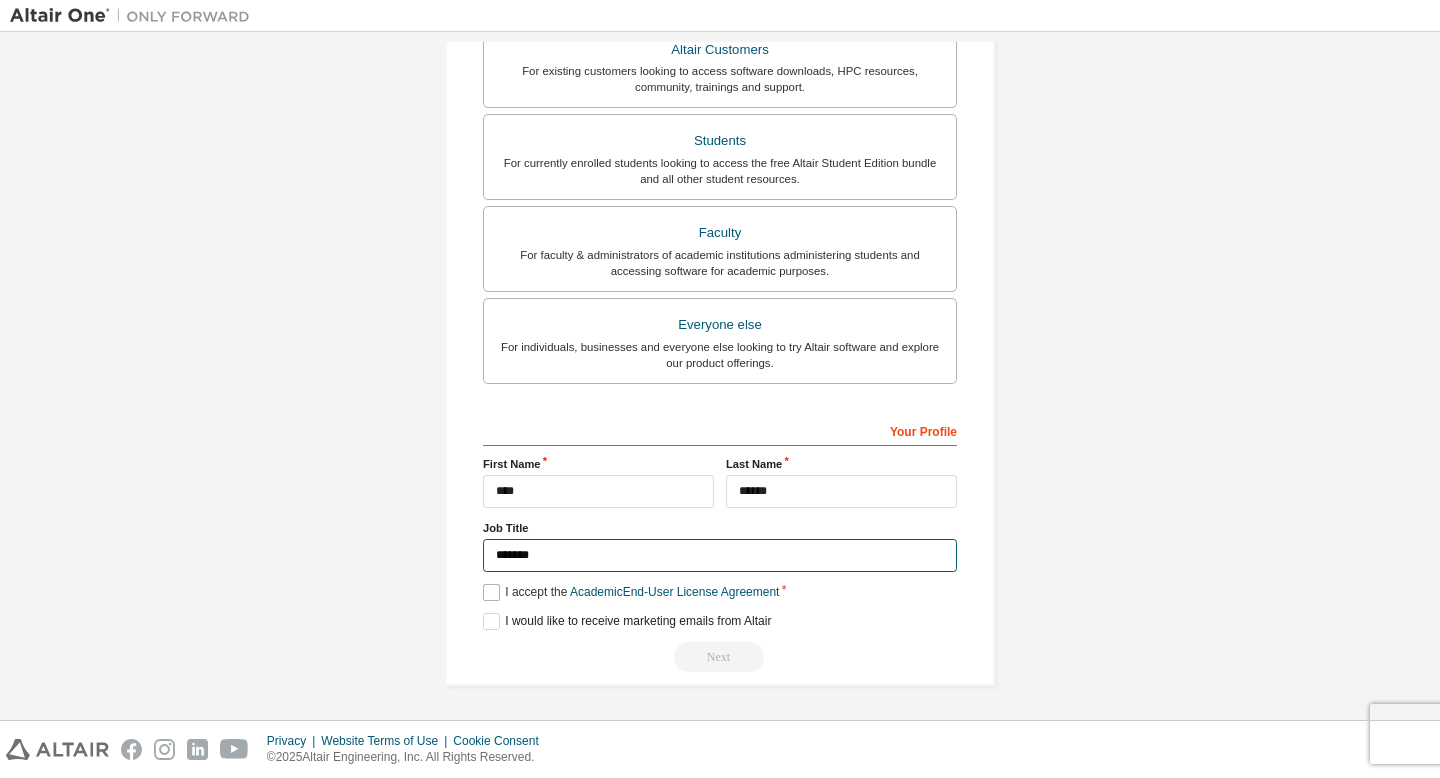 type on "*******" 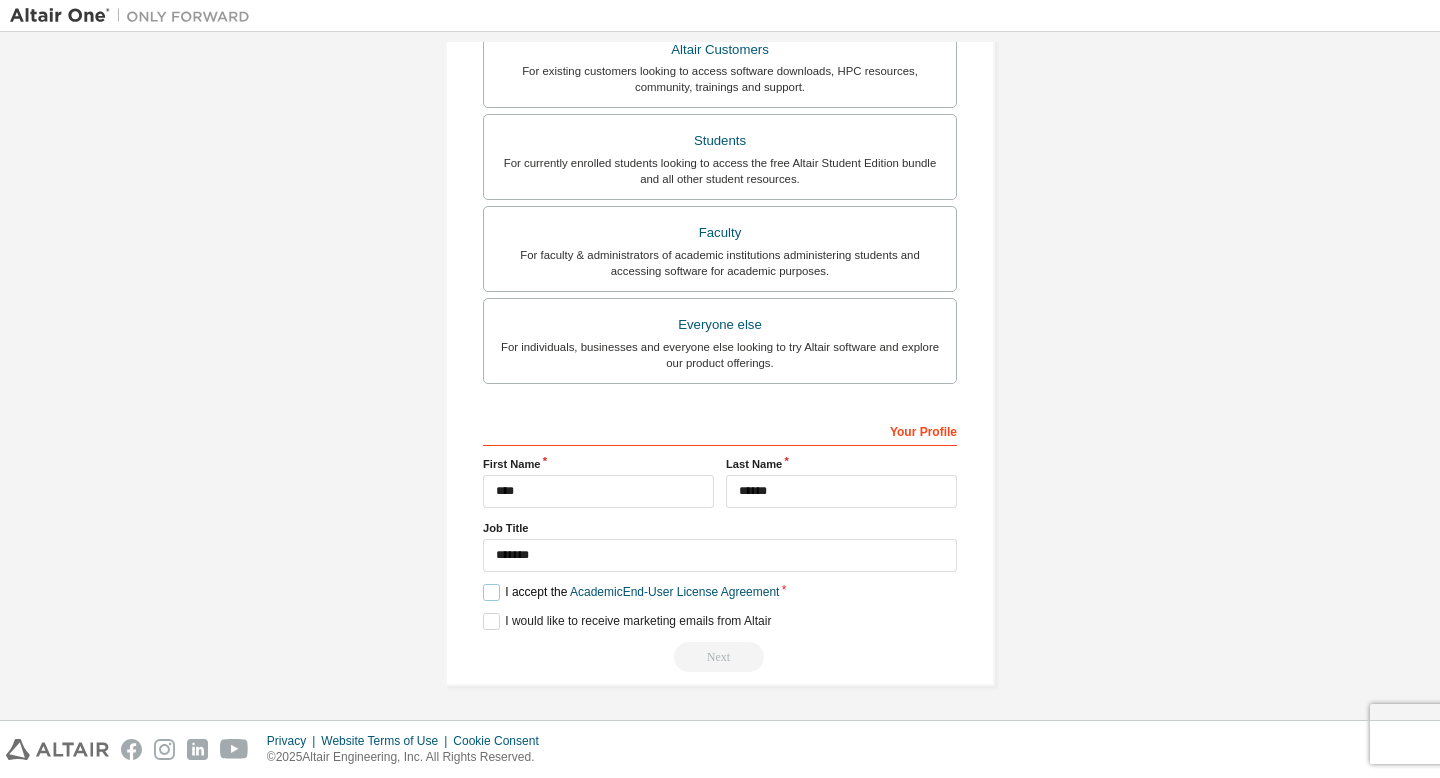 click on "I accept the   Academic   End-User License Agreement" at bounding box center [631, 592] 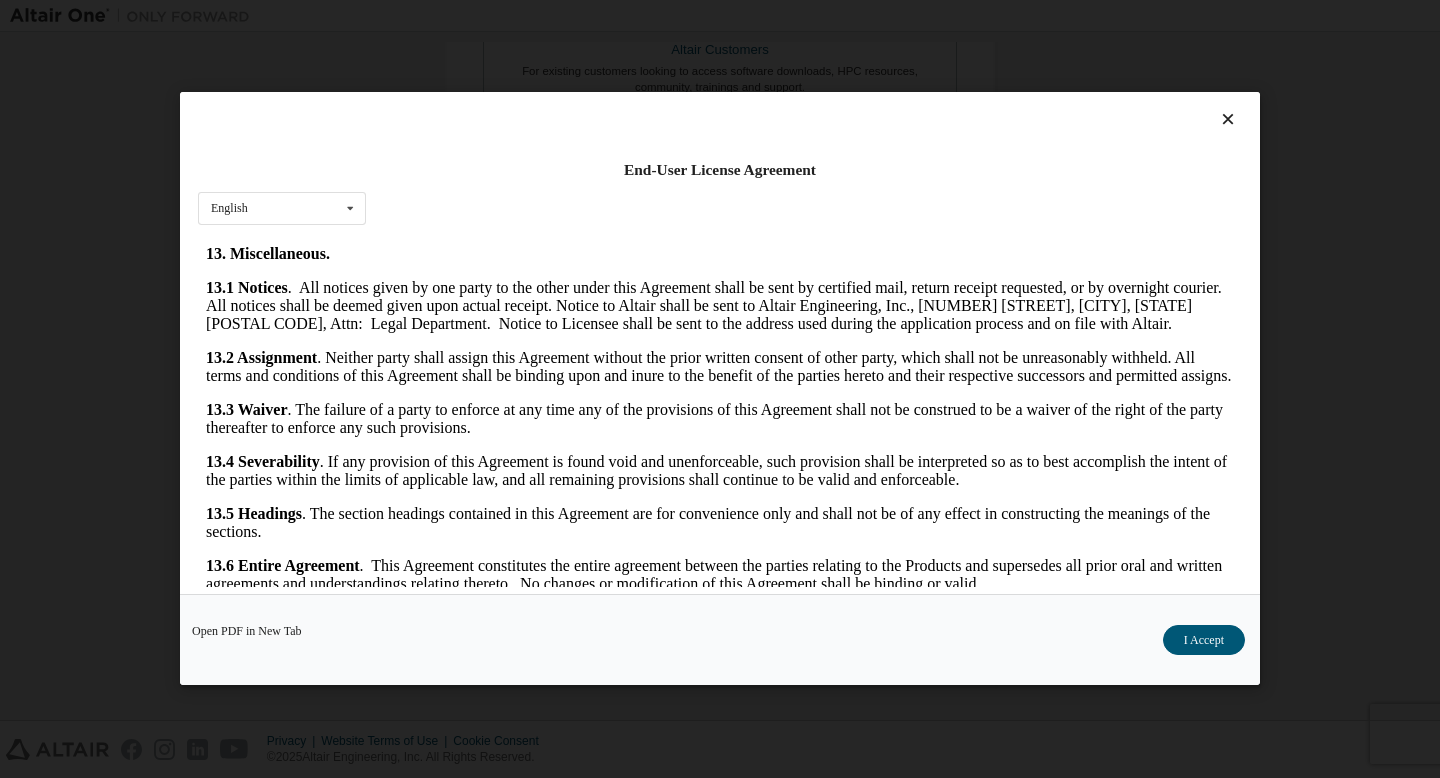 scroll, scrollTop: 3220, scrollLeft: 0, axis: vertical 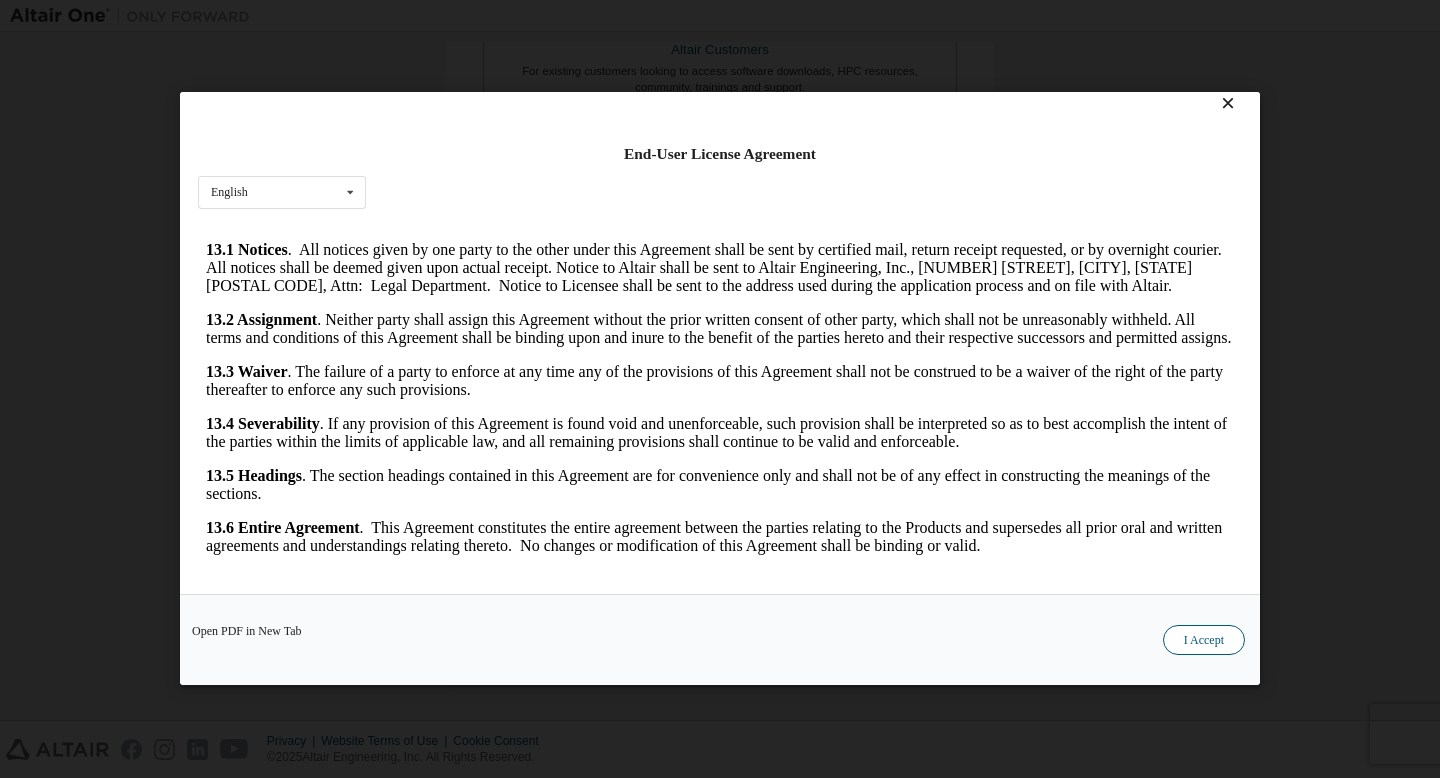 click on "I Accept" at bounding box center (1204, 641) 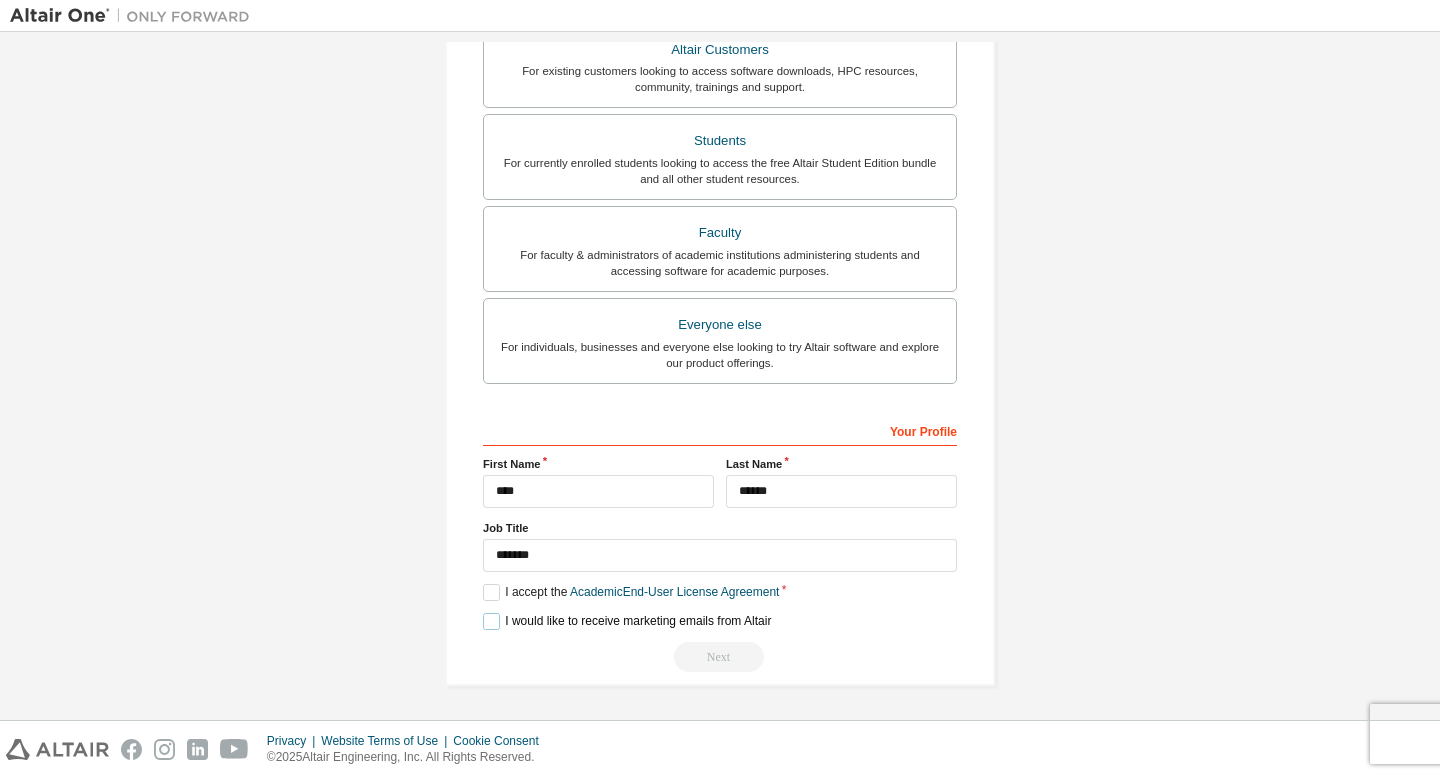 click on "I would like to receive marketing emails from Altair" at bounding box center [627, 621] 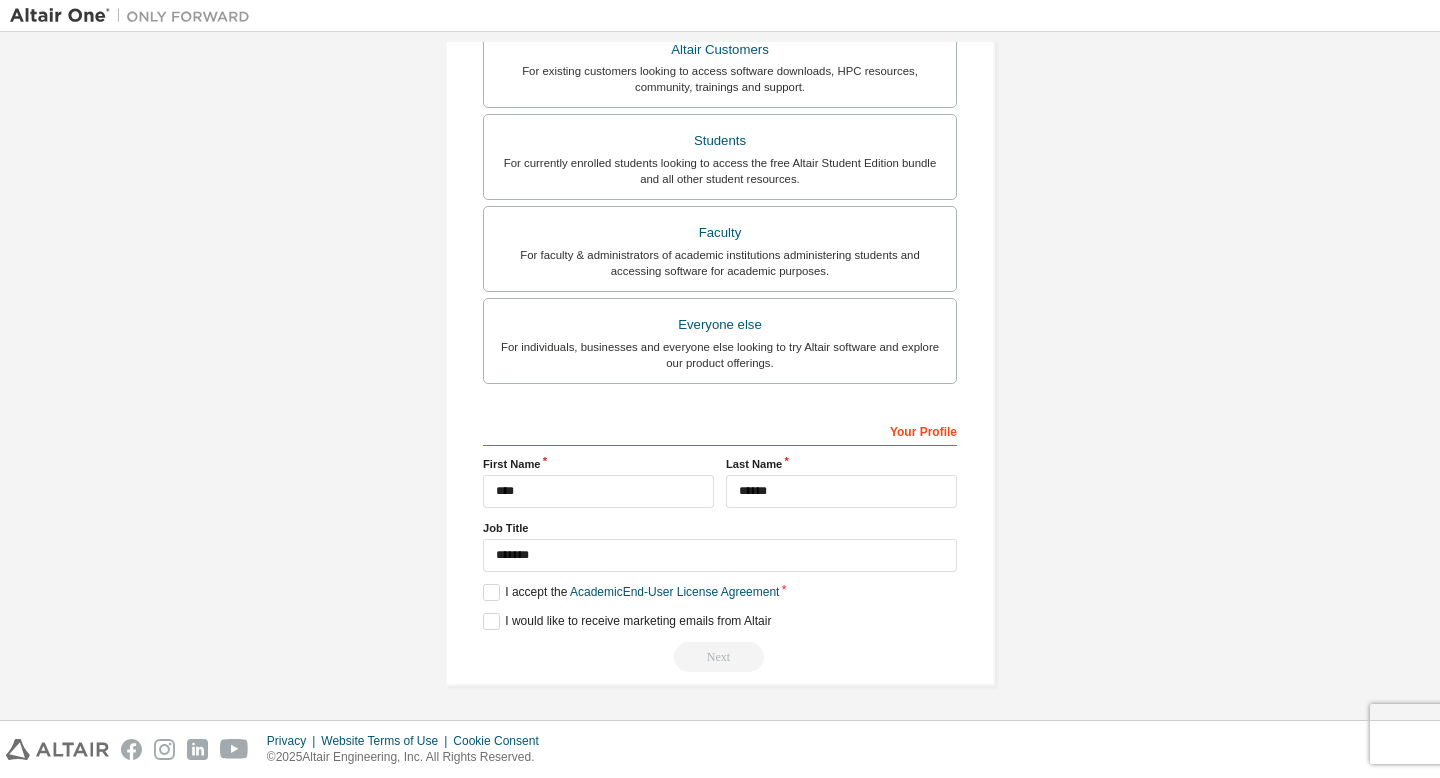 click on "Next" at bounding box center (720, 657) 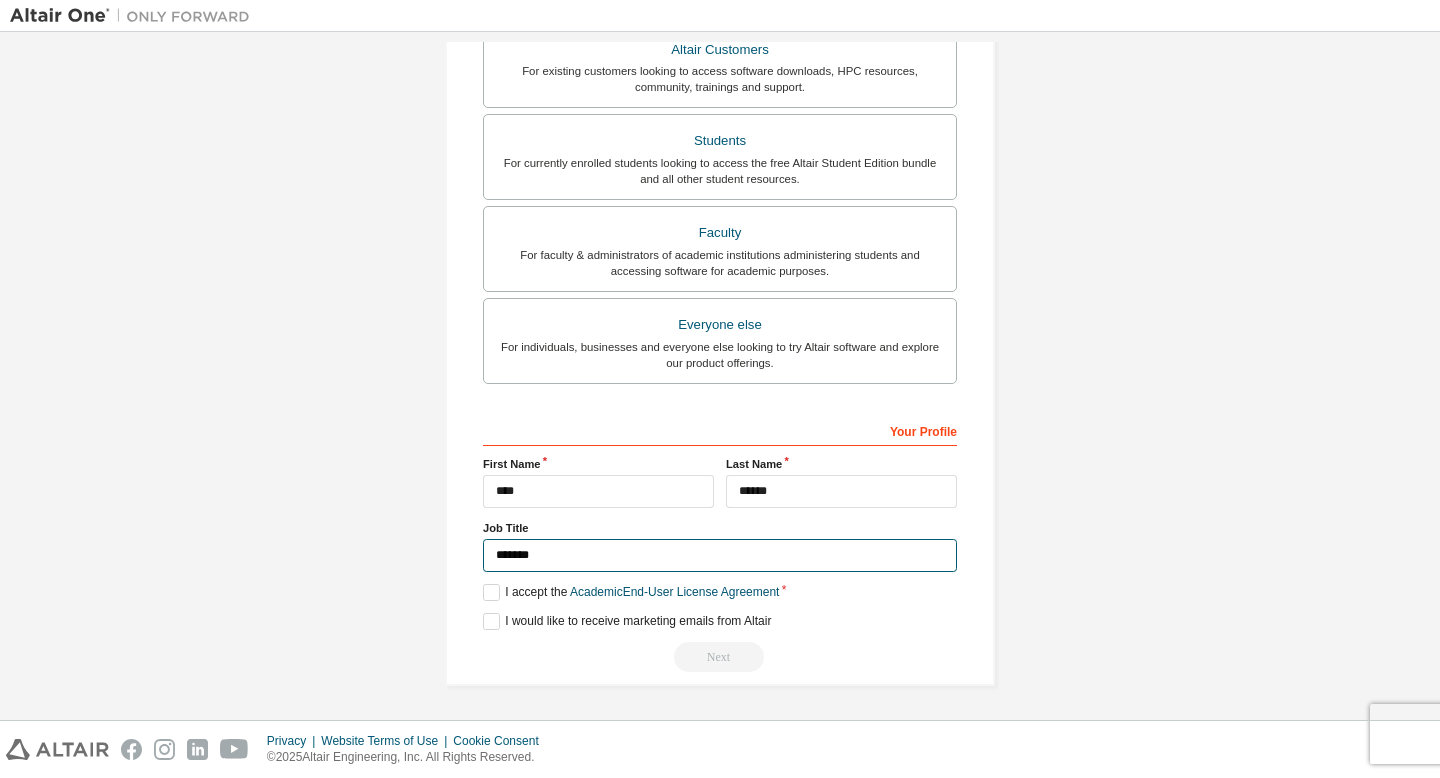 click on "*******" at bounding box center (720, 555) 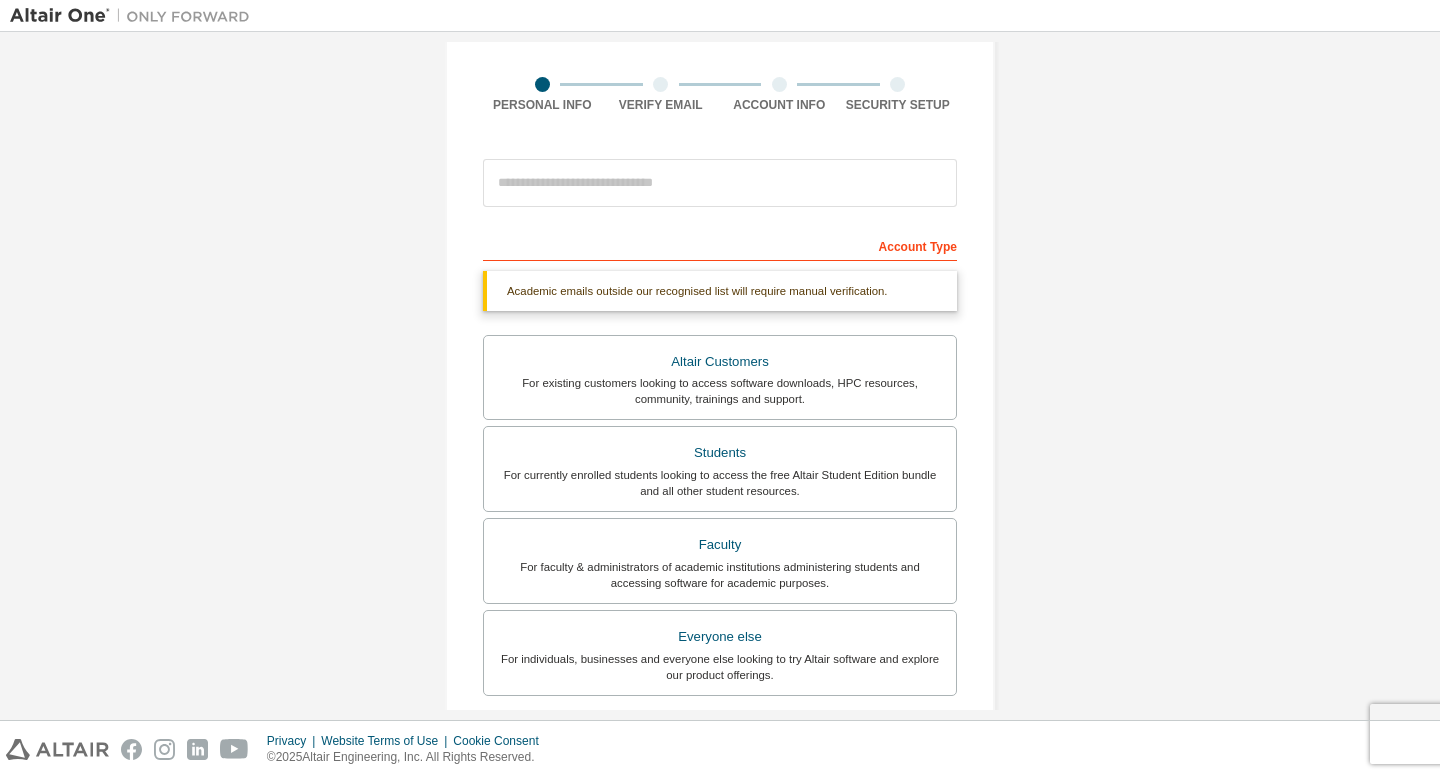 scroll, scrollTop: 0, scrollLeft: 0, axis: both 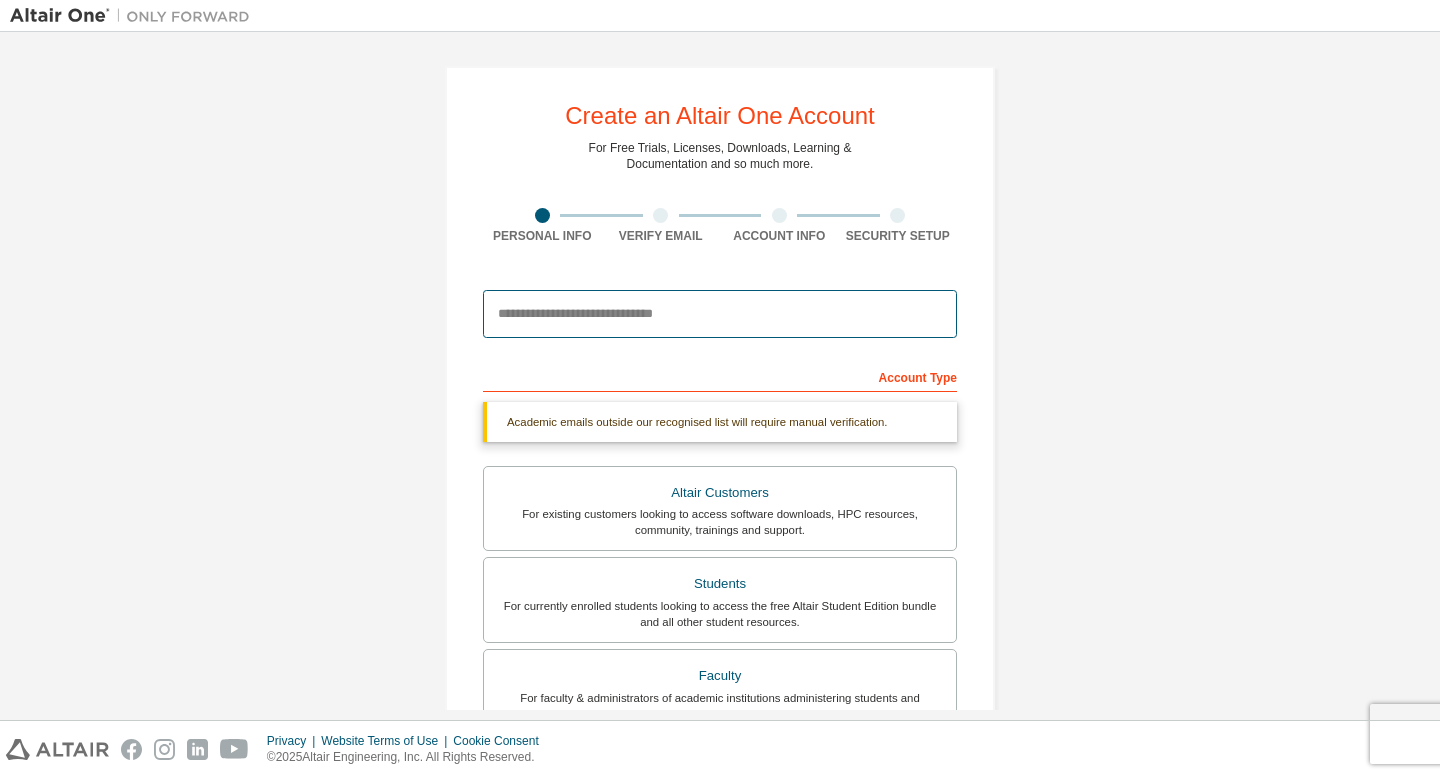 click at bounding box center [720, 314] 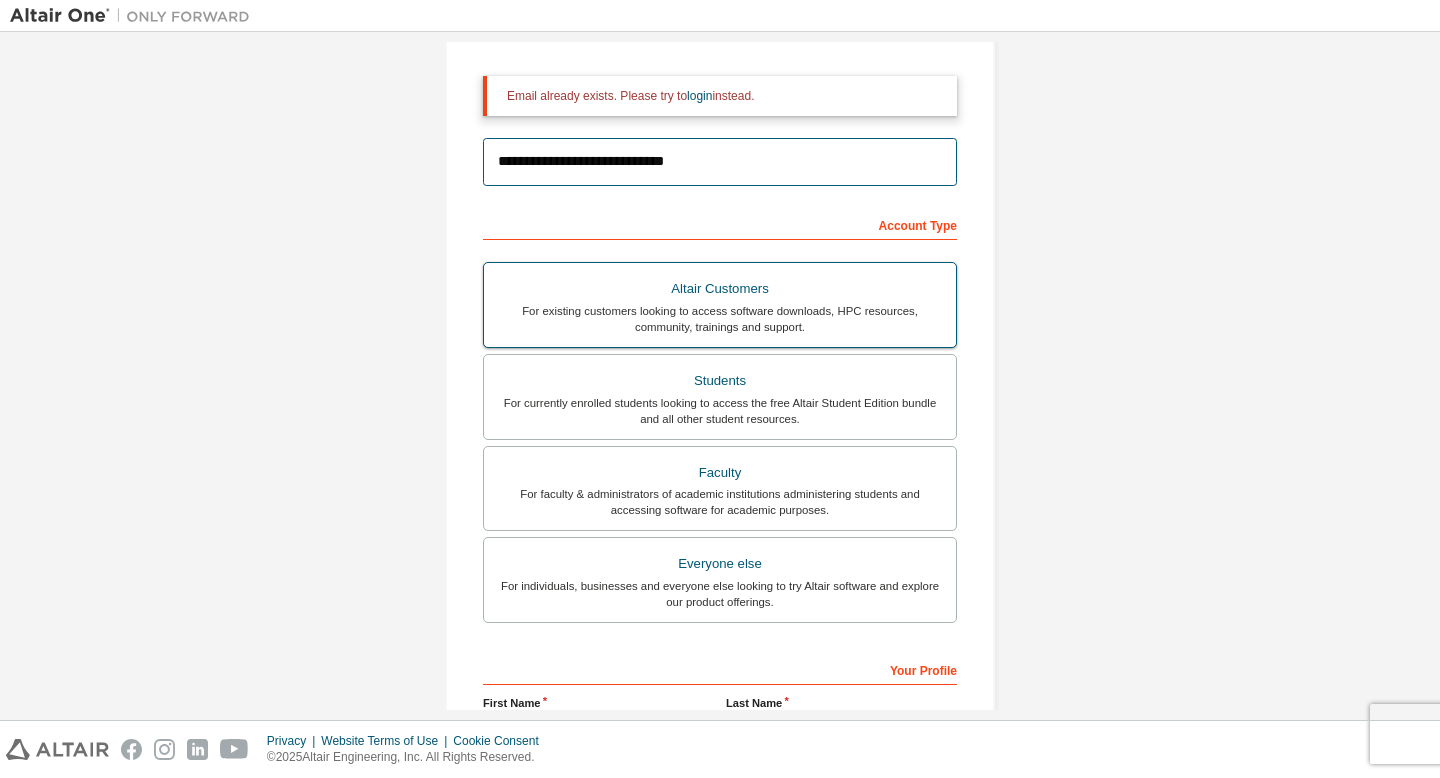scroll, scrollTop: 455, scrollLeft: 0, axis: vertical 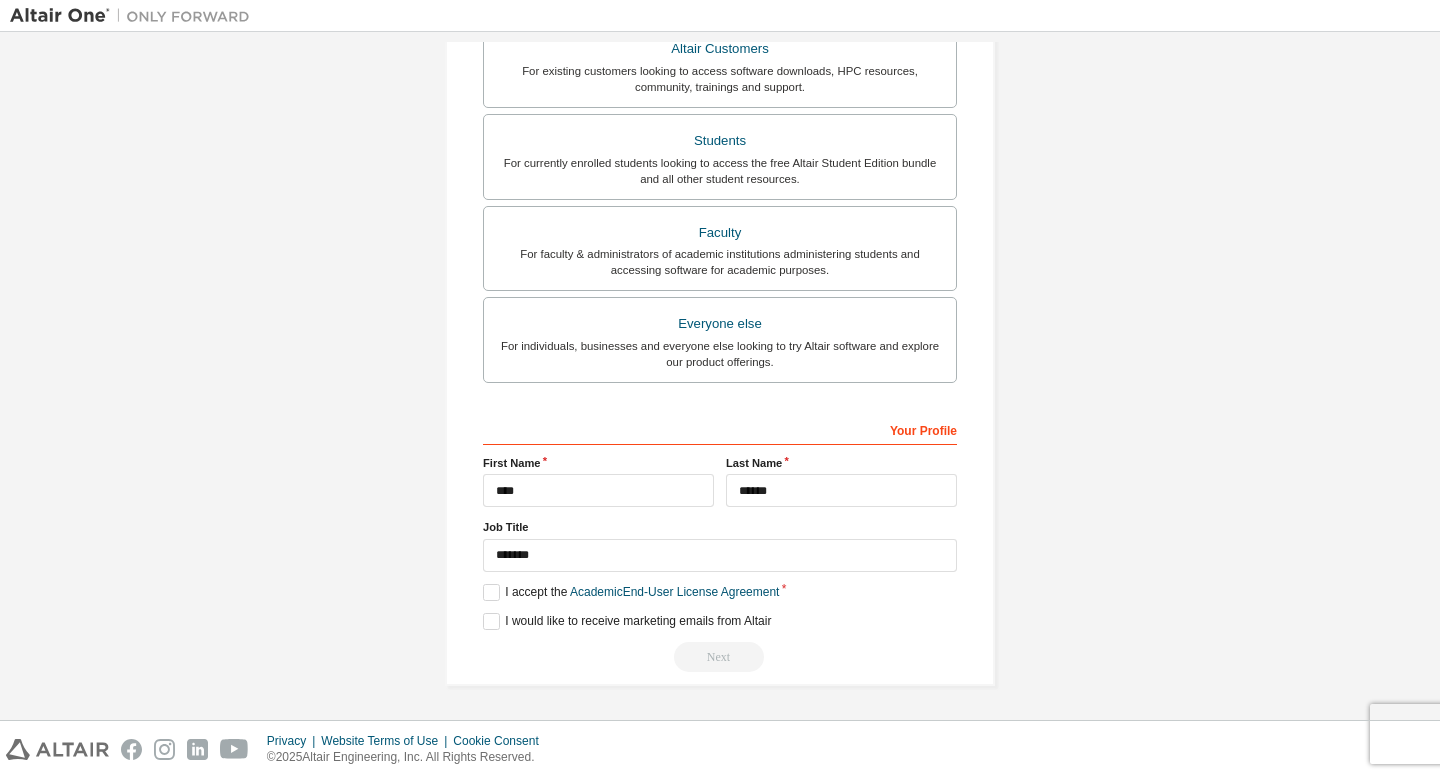 click on "Next" at bounding box center [720, 657] 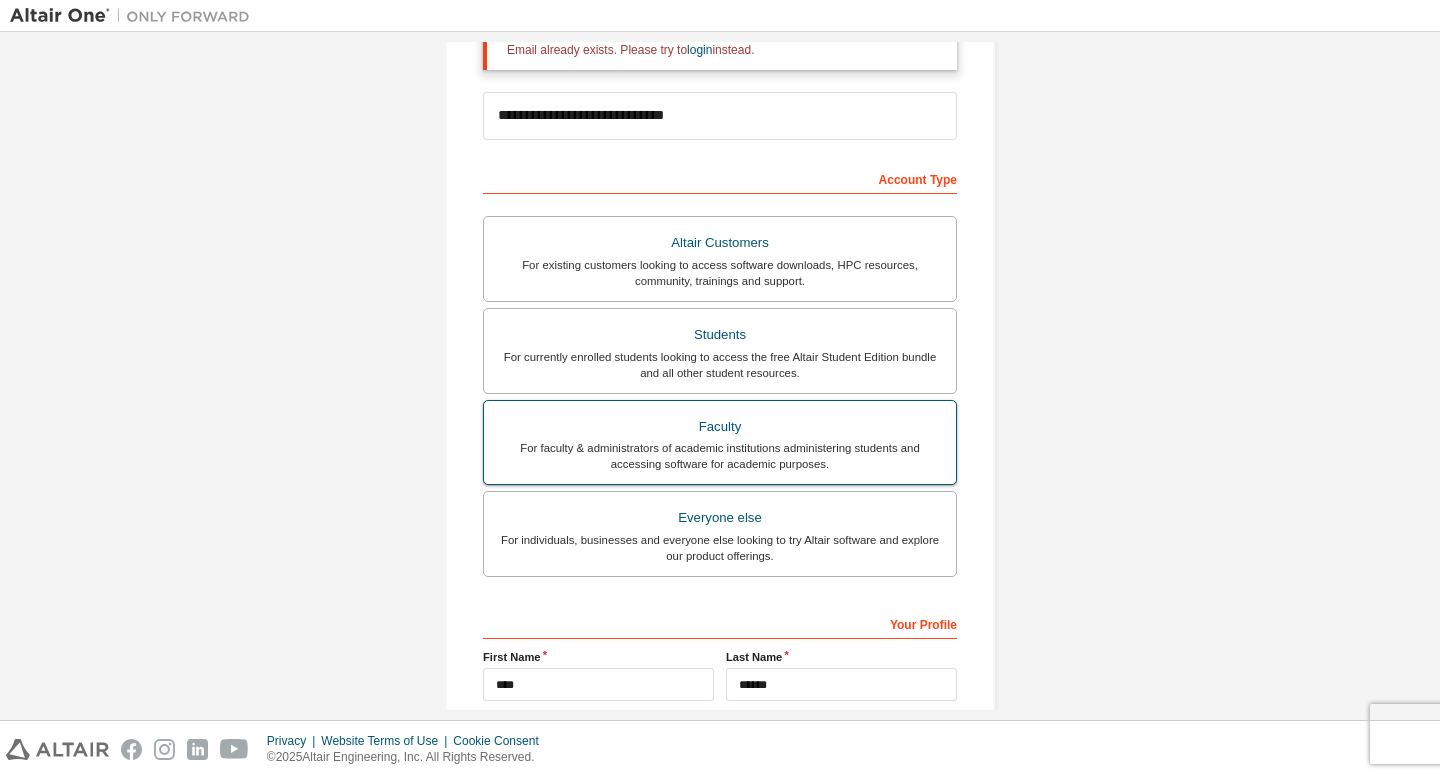 scroll, scrollTop: 0, scrollLeft: 0, axis: both 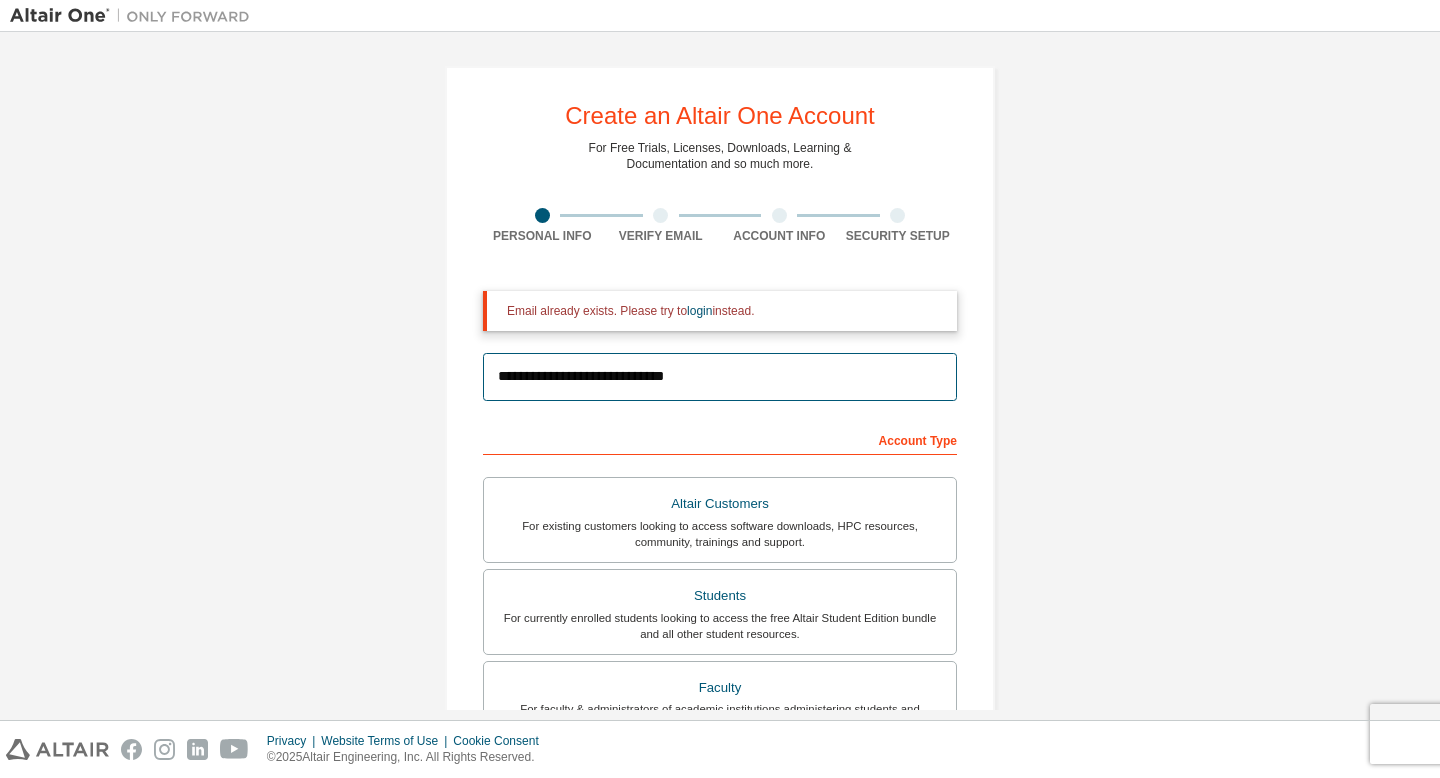 click on "**********" at bounding box center [720, 377] 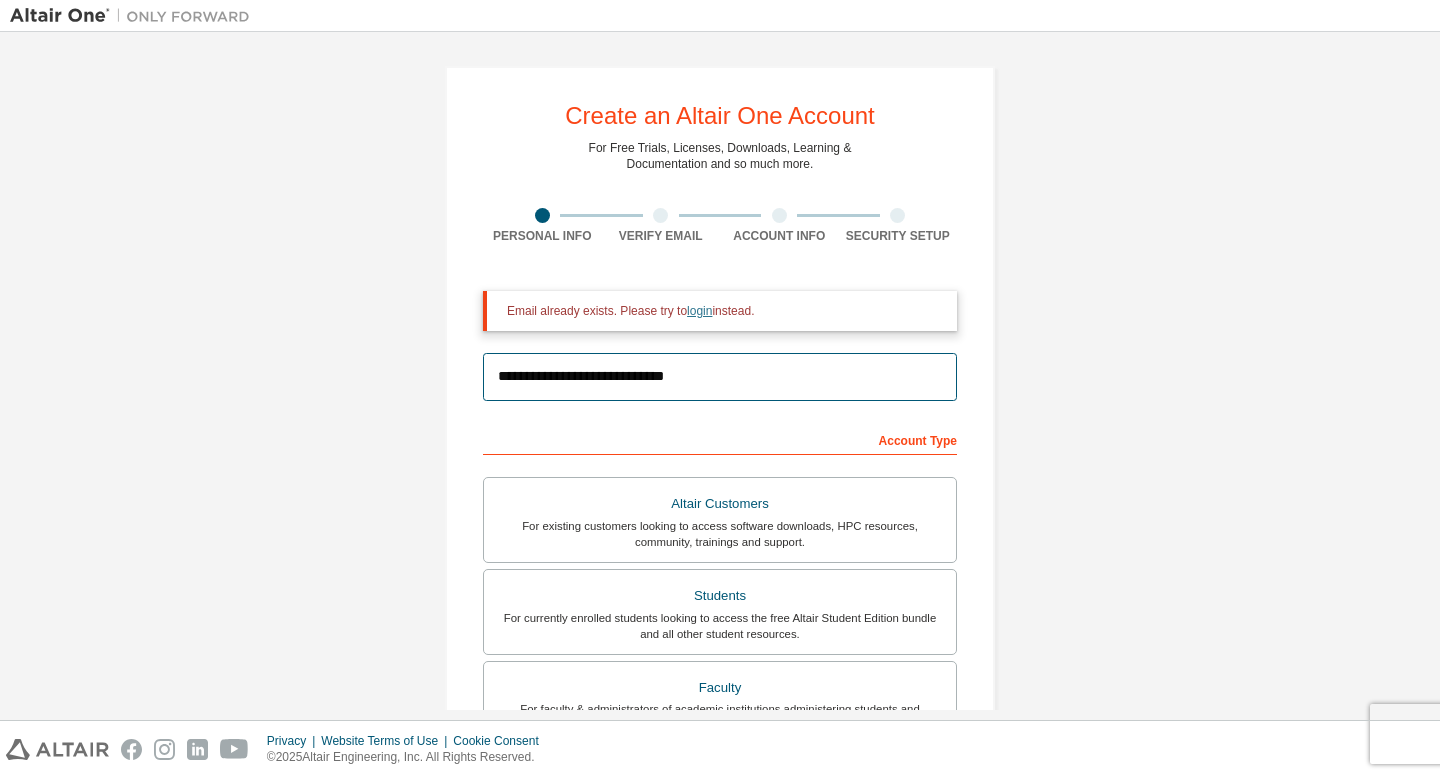 drag, startPoint x: 723, startPoint y: 375, endPoint x: 705, endPoint y: 317, distance: 60.728905 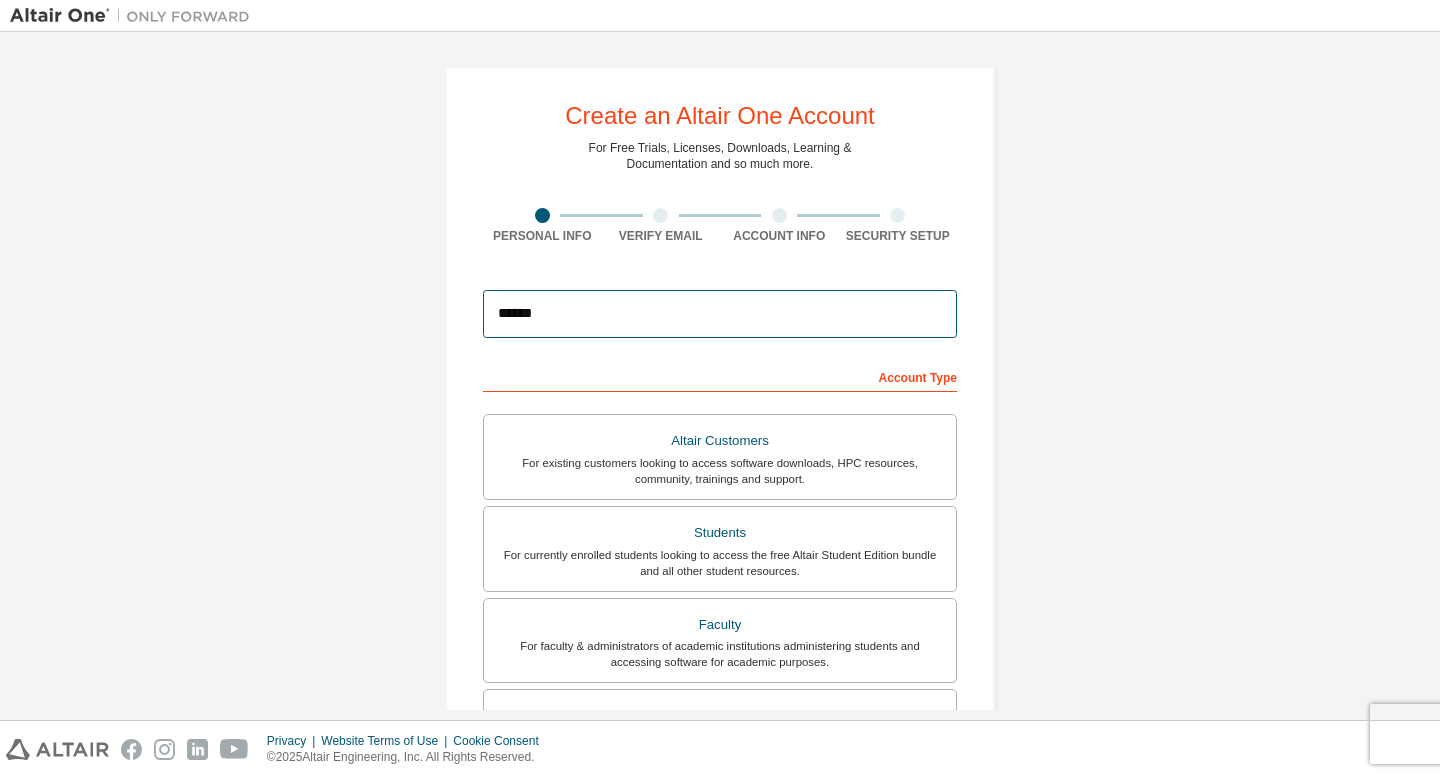 type on "**********" 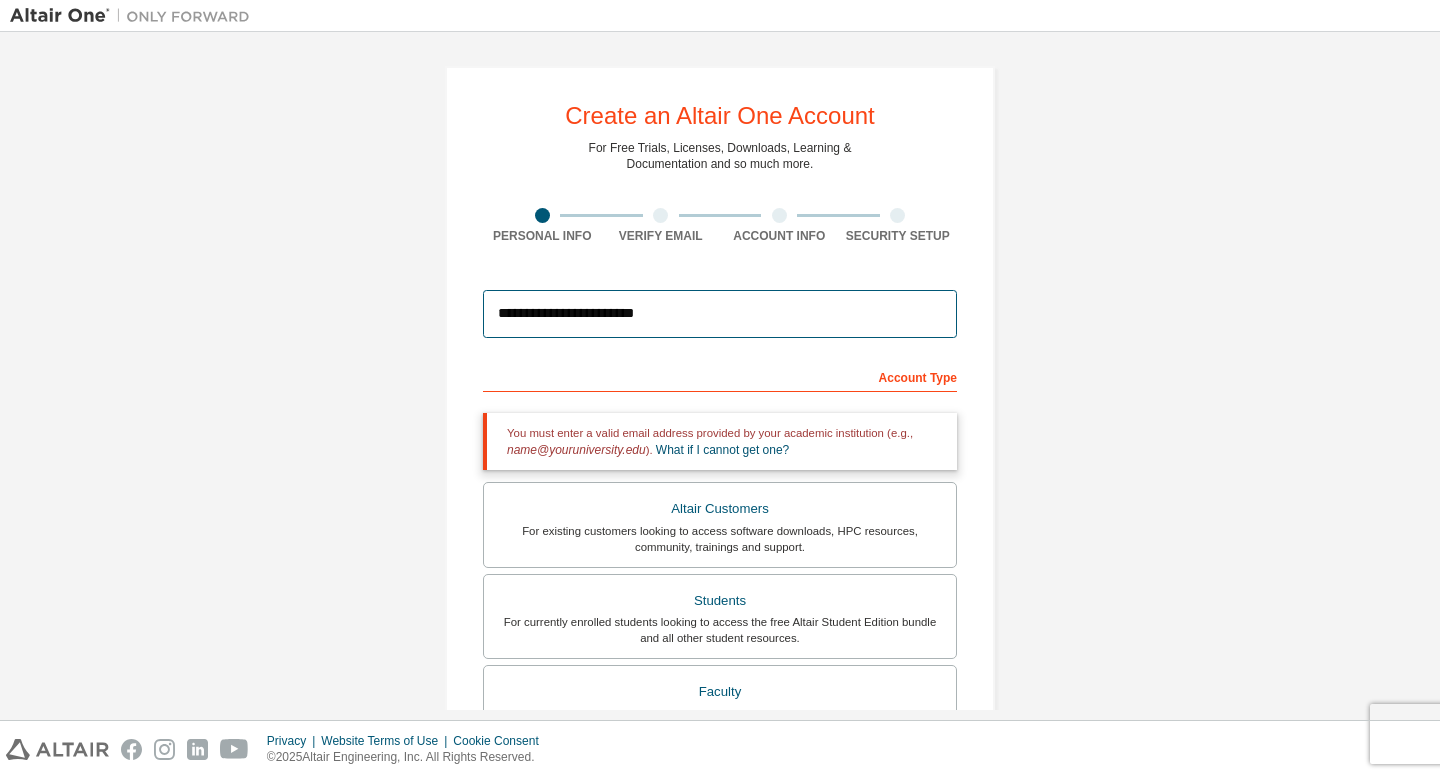 drag, startPoint x: 671, startPoint y: 313, endPoint x: 662, endPoint y: 260, distance: 53.75872 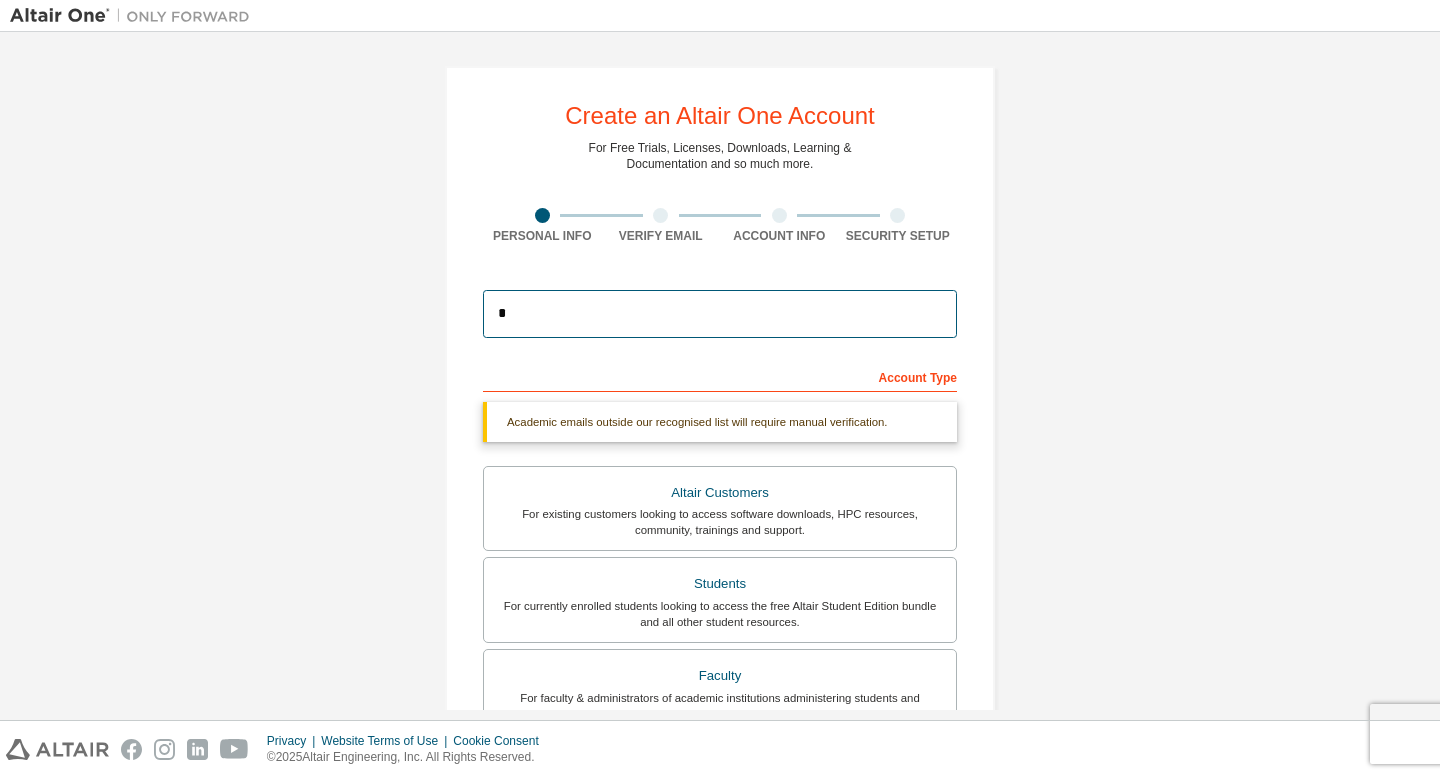 type on "**********" 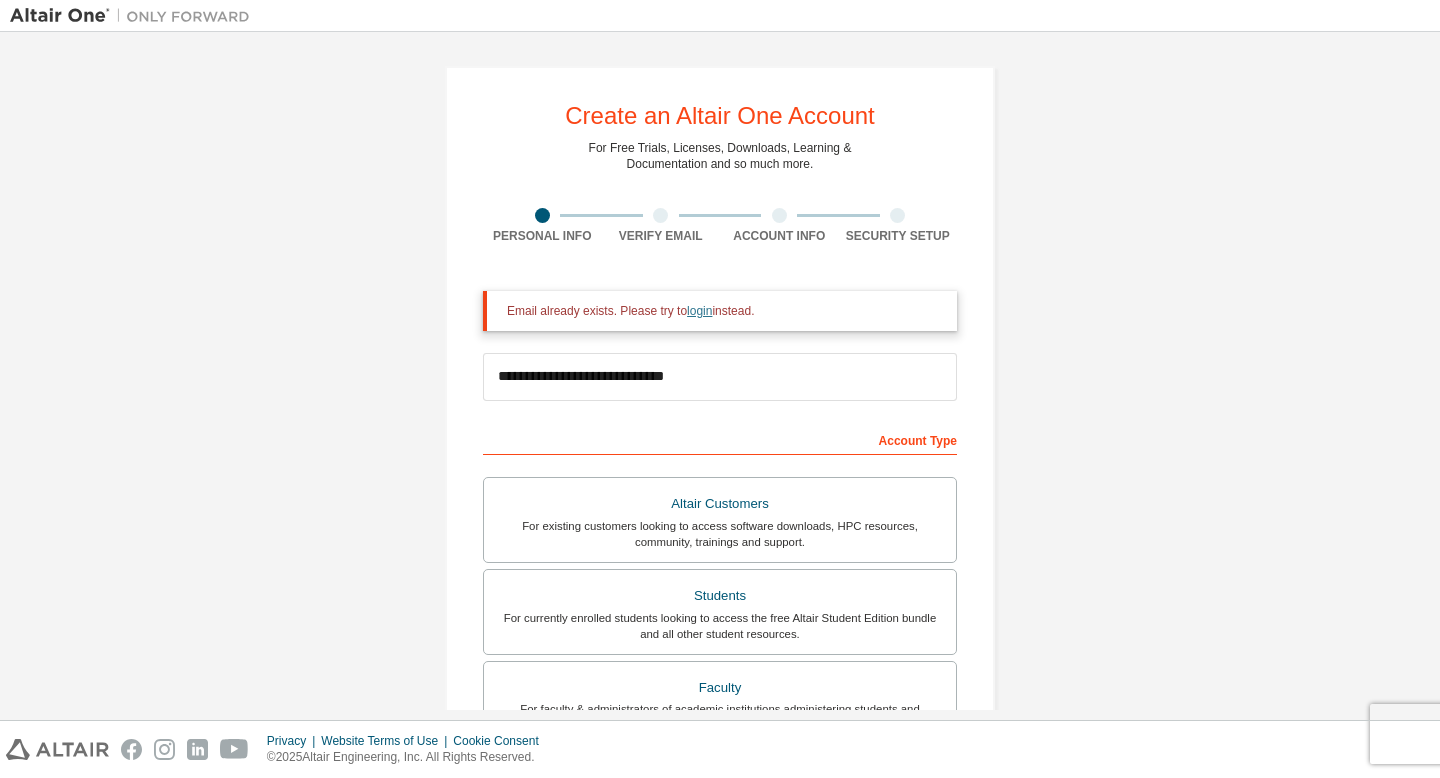 click on "login" at bounding box center [699, 311] 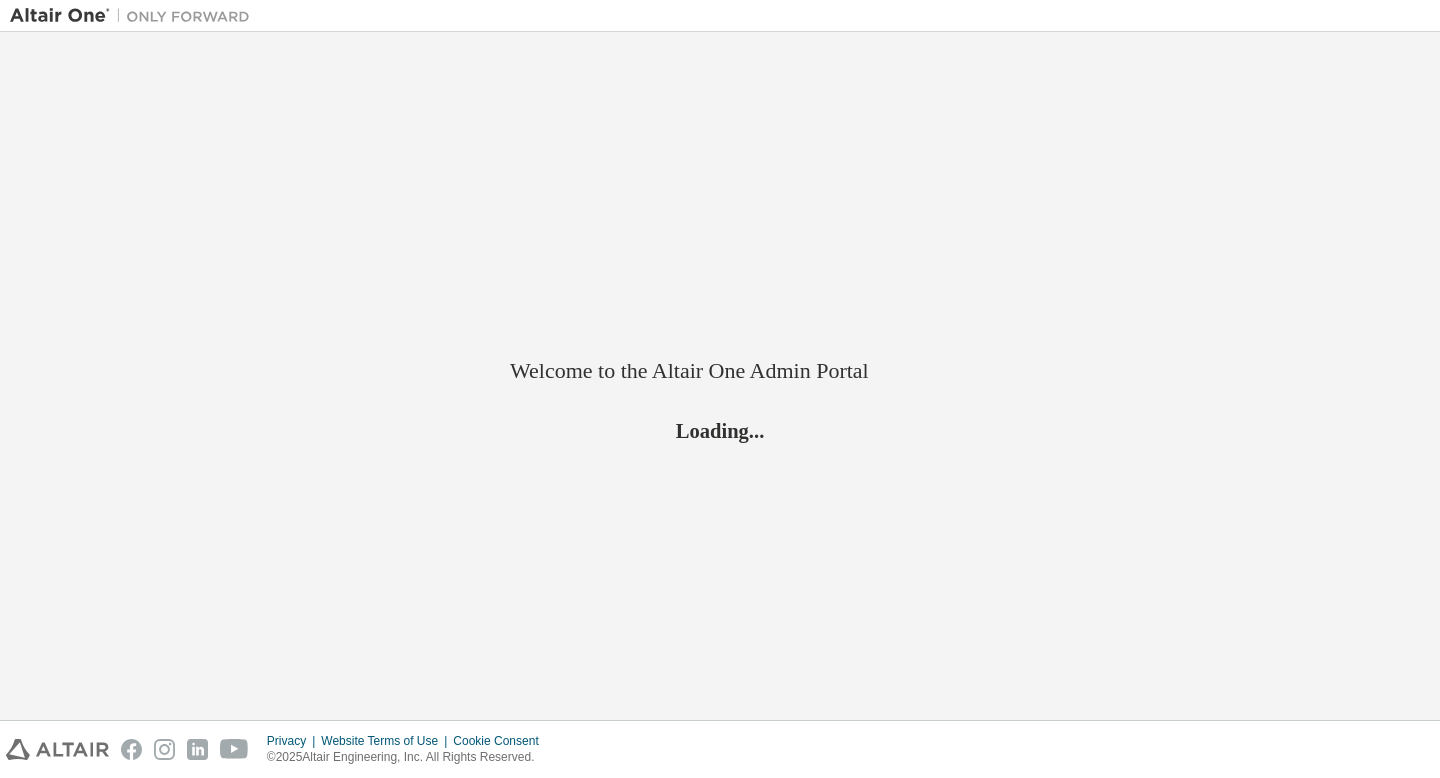 scroll, scrollTop: 0, scrollLeft: 0, axis: both 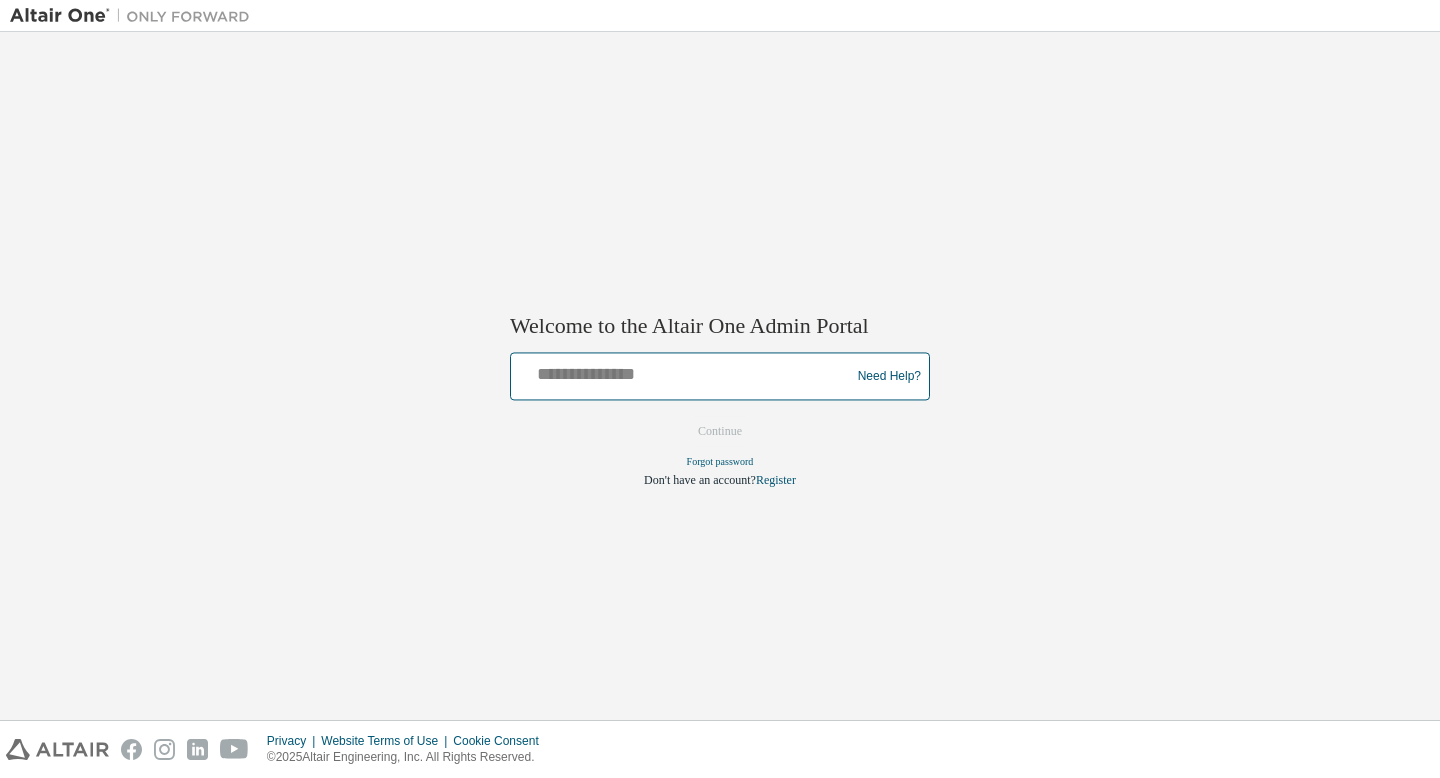 click at bounding box center [683, 372] 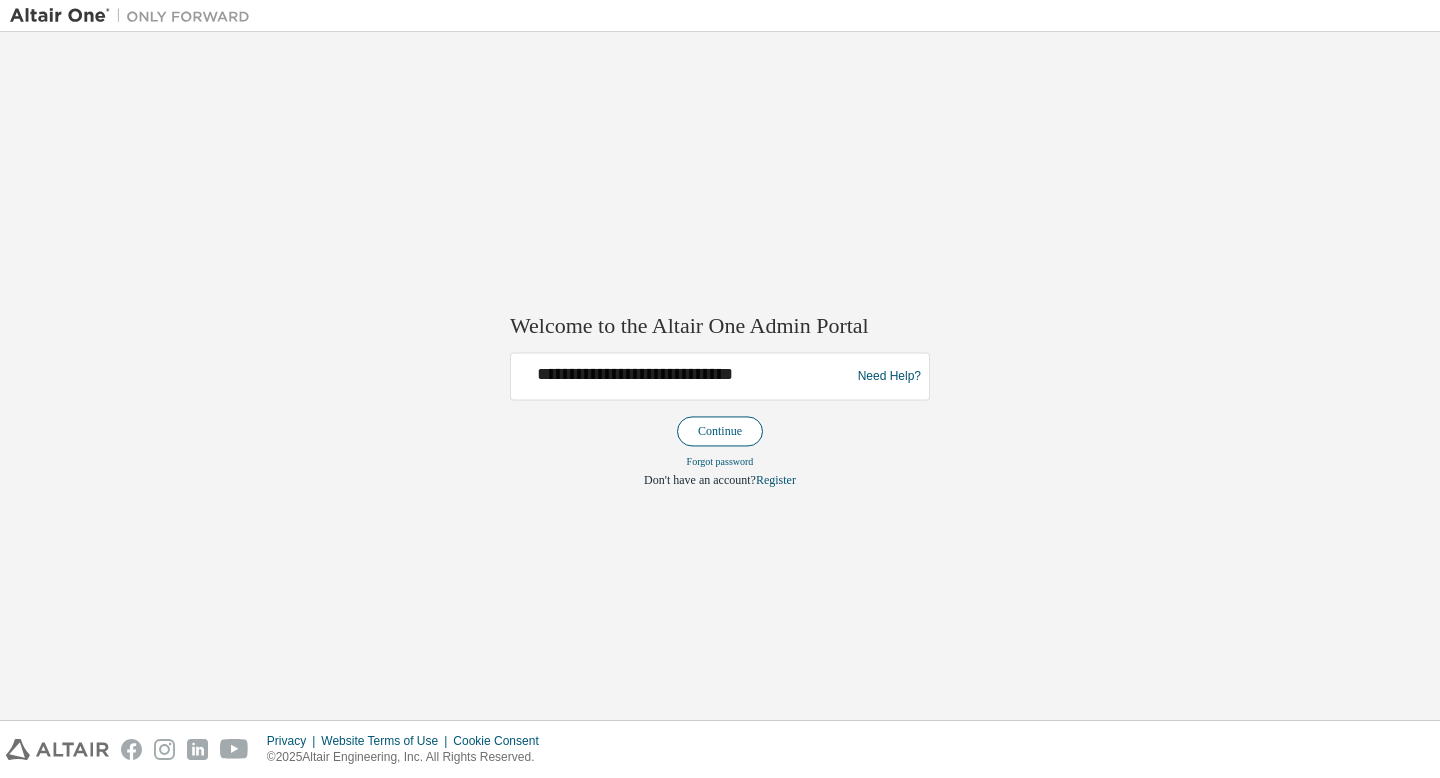 click on "Continue" at bounding box center [720, 432] 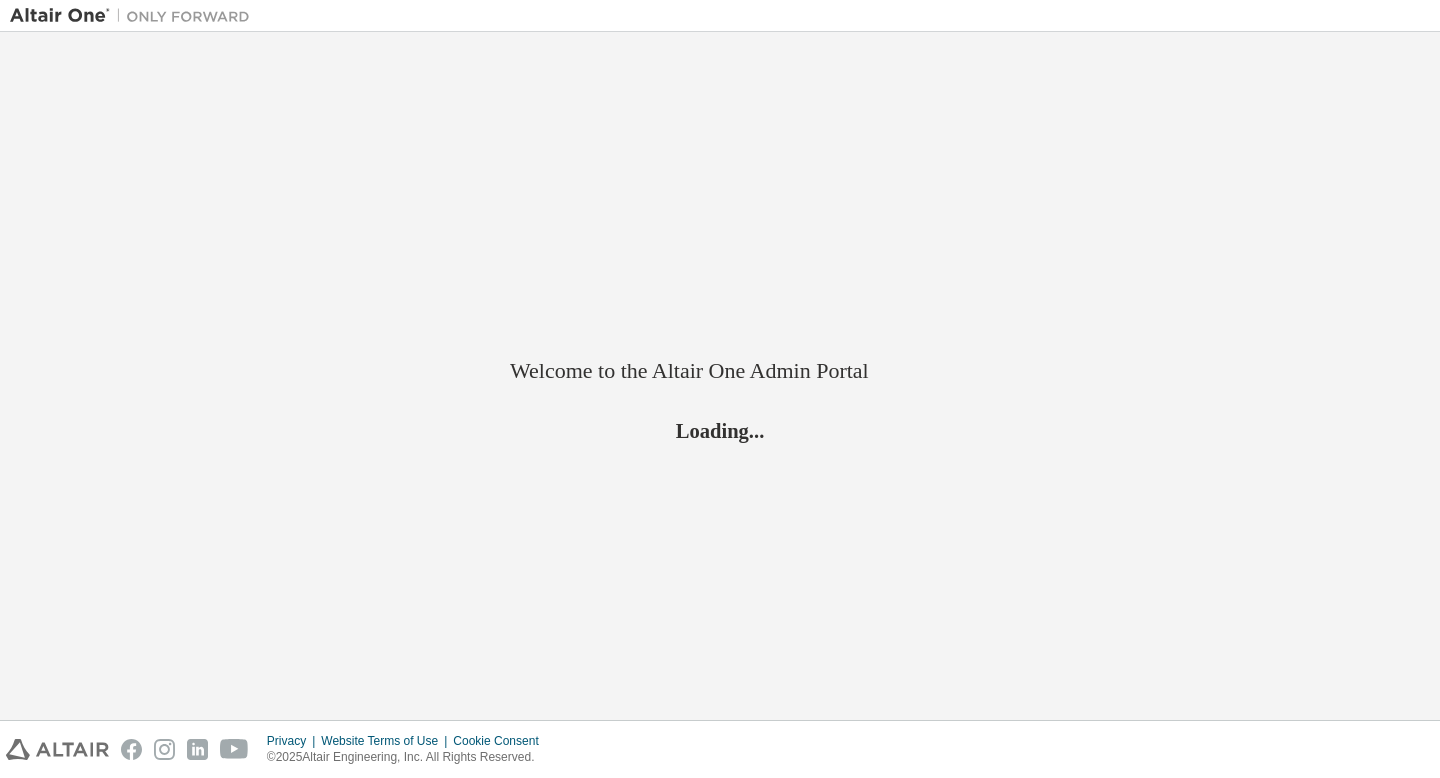 scroll, scrollTop: 0, scrollLeft: 0, axis: both 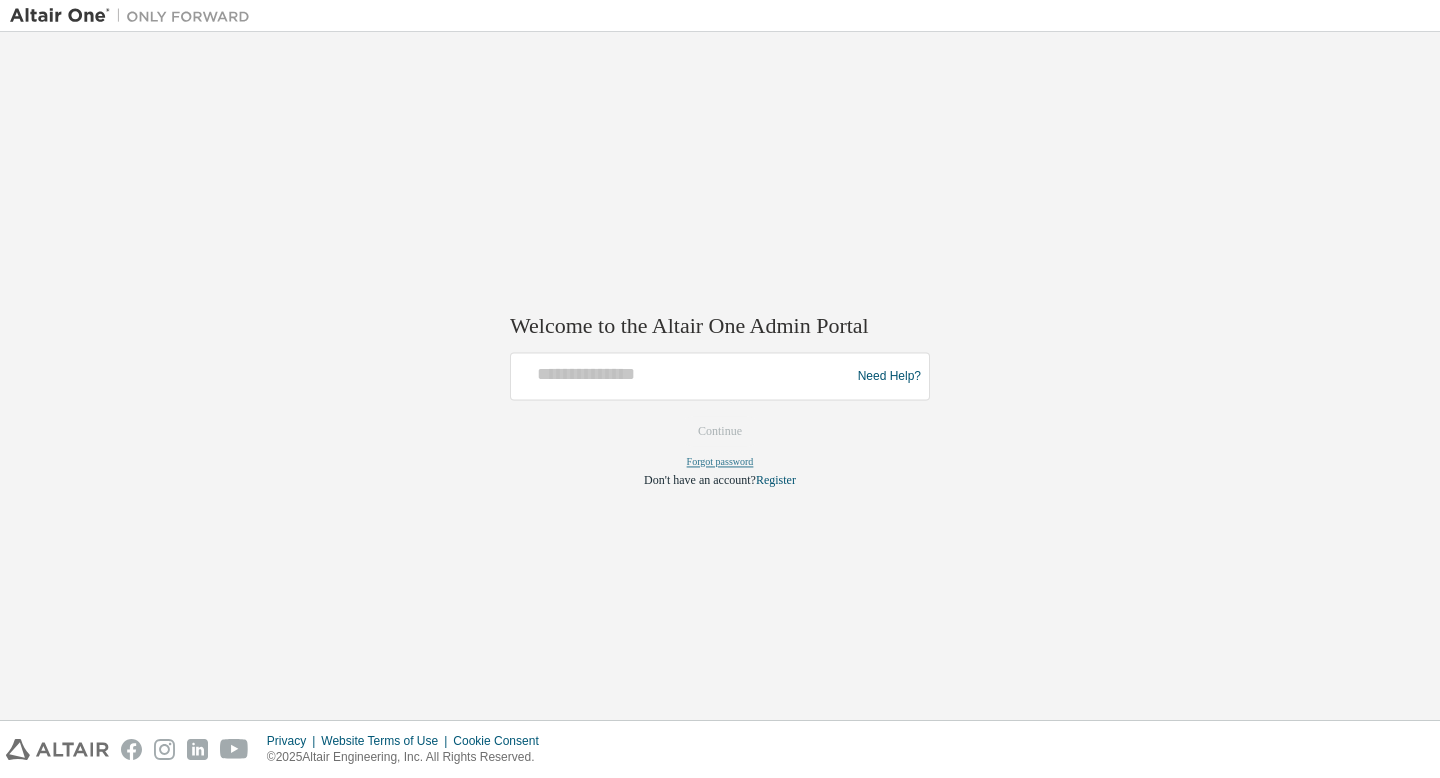 click on "Forgot password" at bounding box center (720, 462) 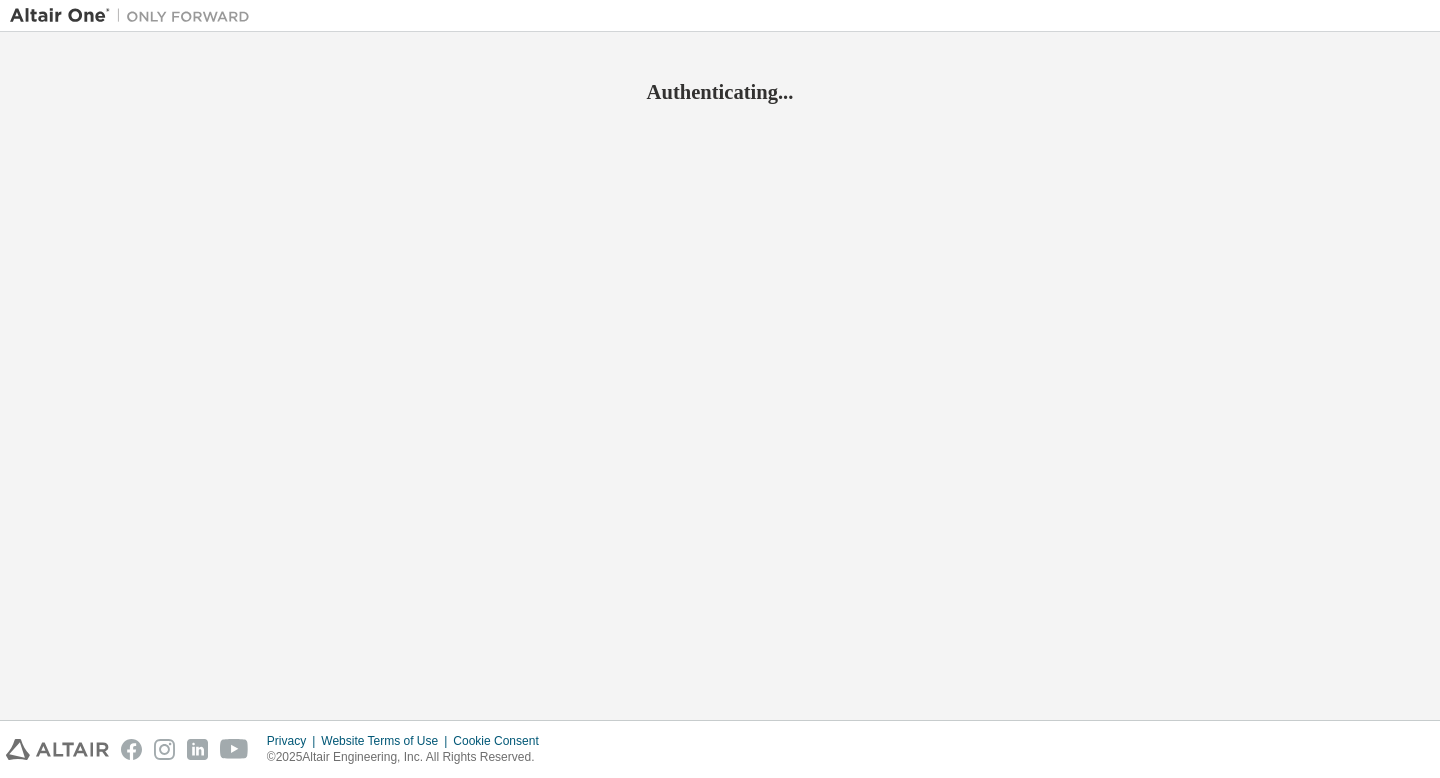 scroll, scrollTop: 0, scrollLeft: 0, axis: both 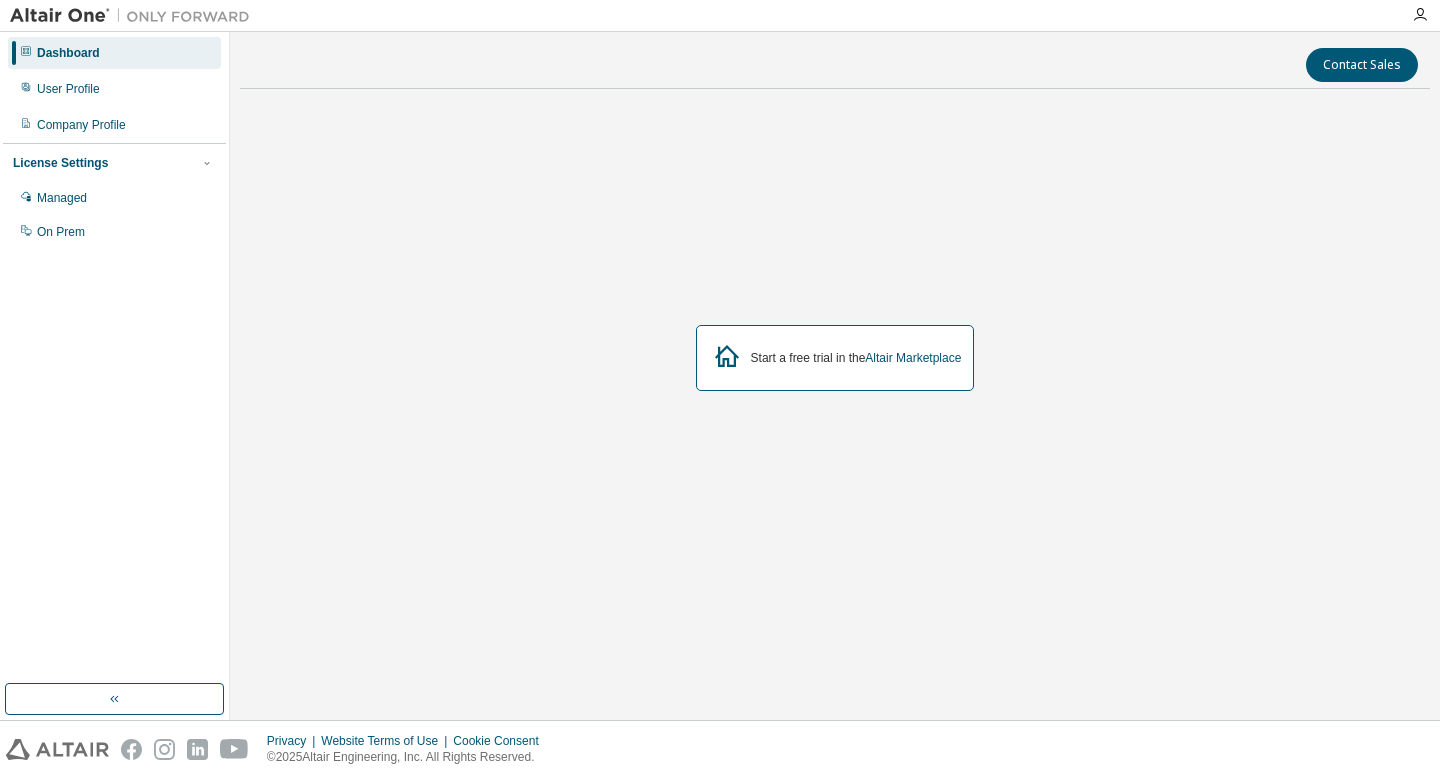 click on "Dashboard User Profile Company Profile License Settings Managed On Prem" at bounding box center [115, 376] 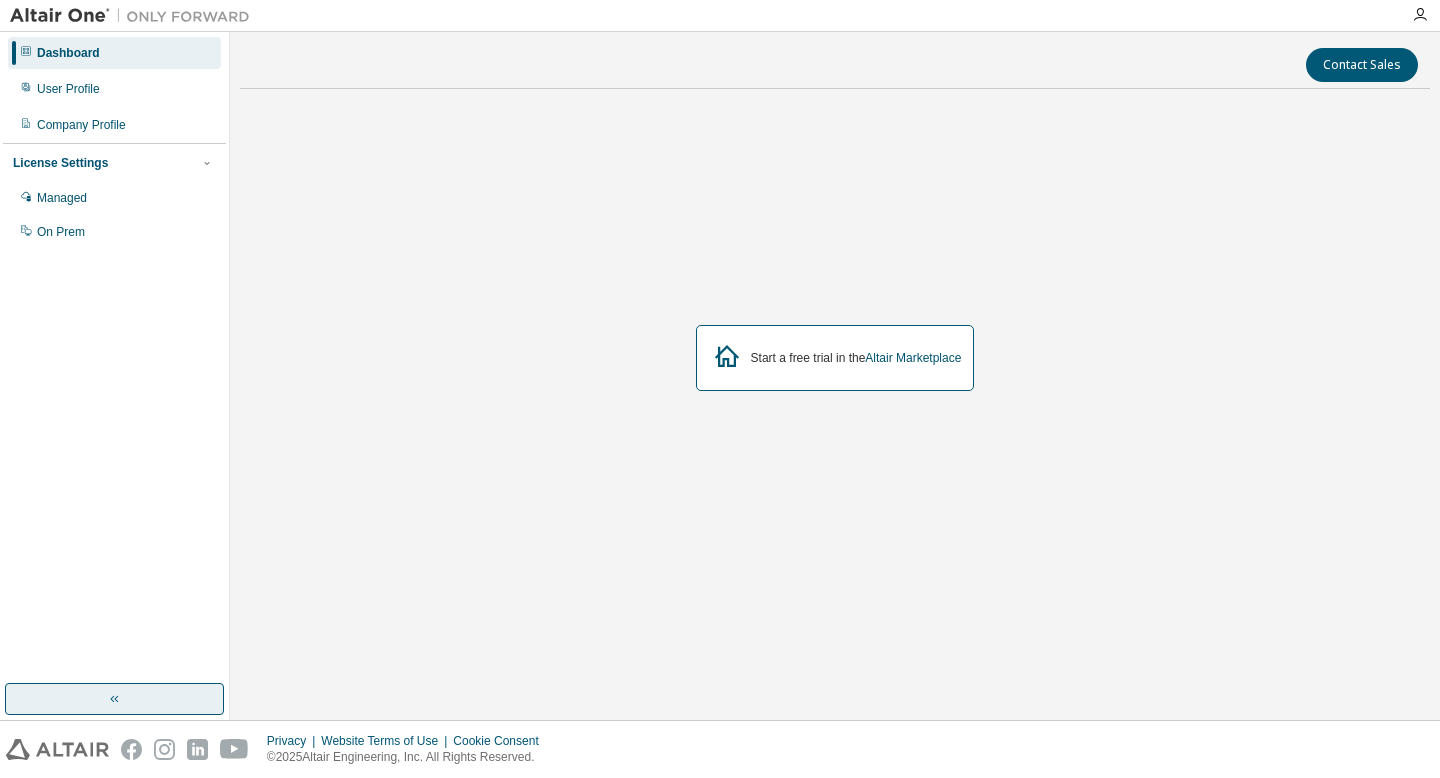 click at bounding box center [114, 699] 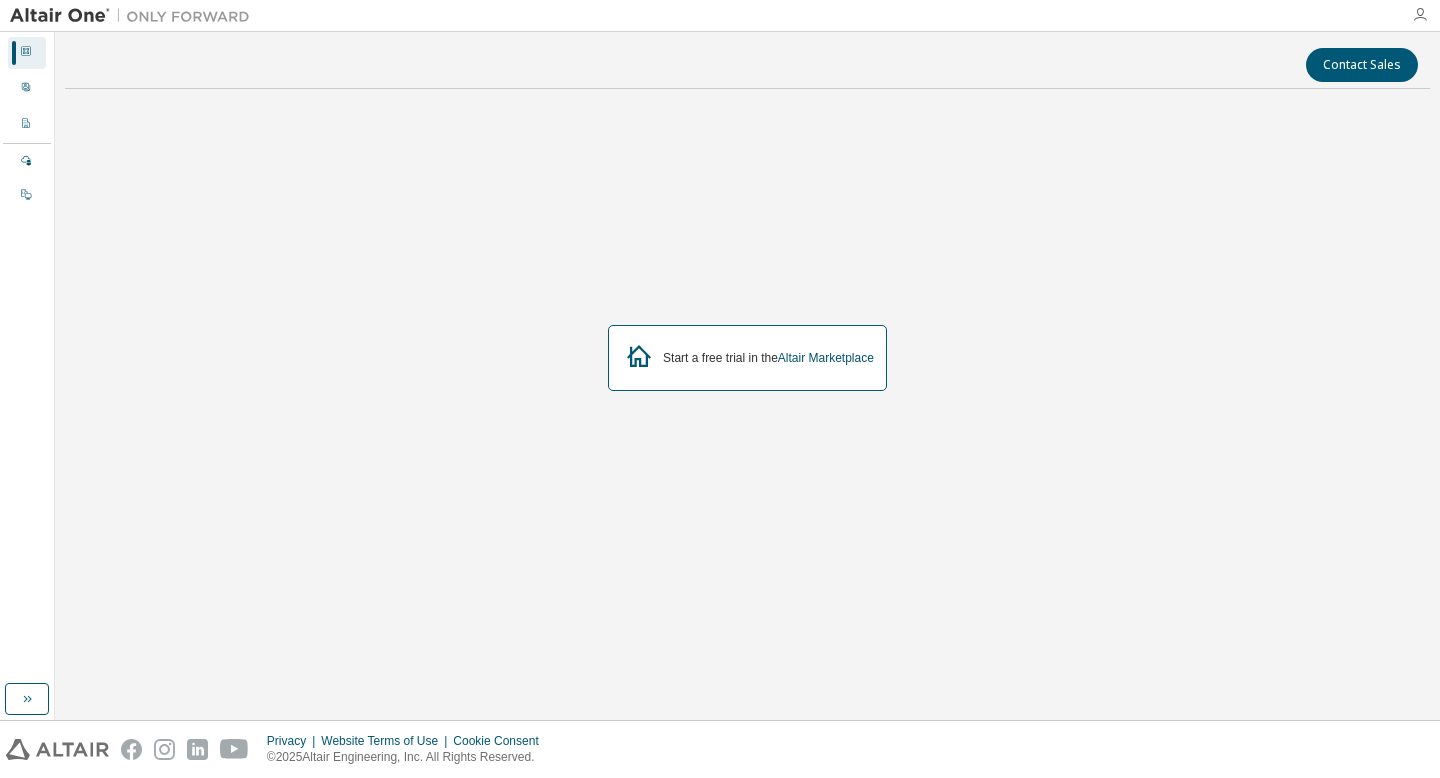 click at bounding box center (1420, 15) 